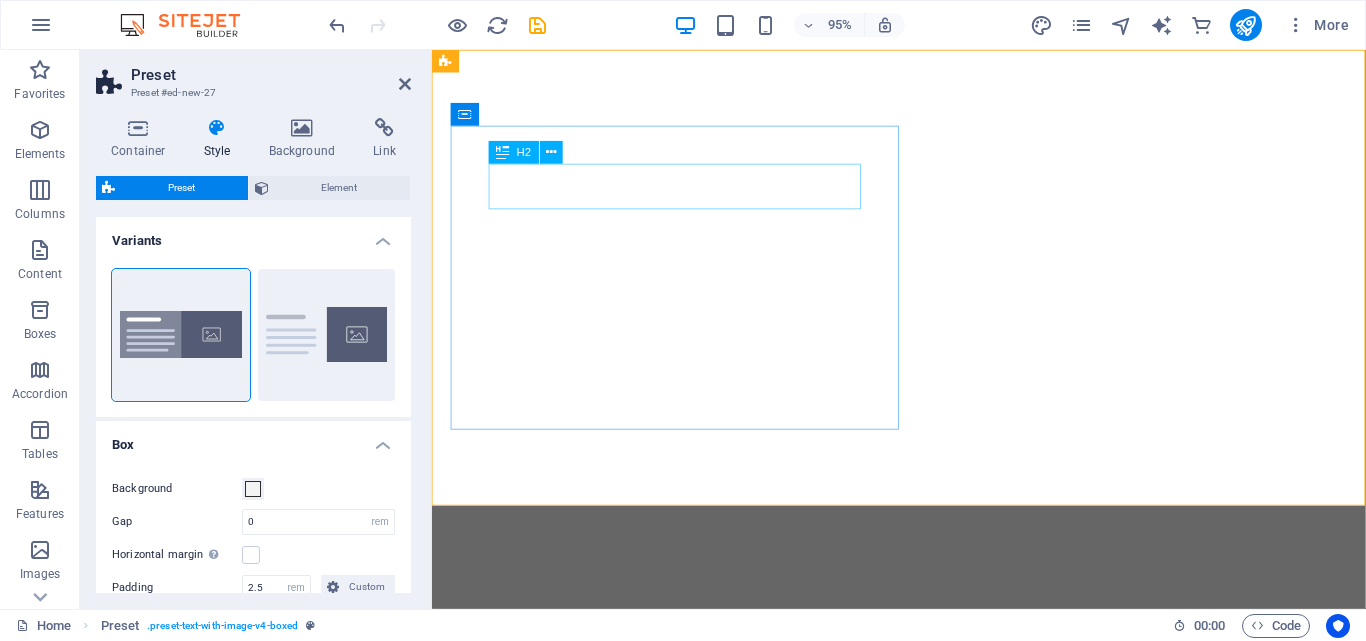 select on "rem" 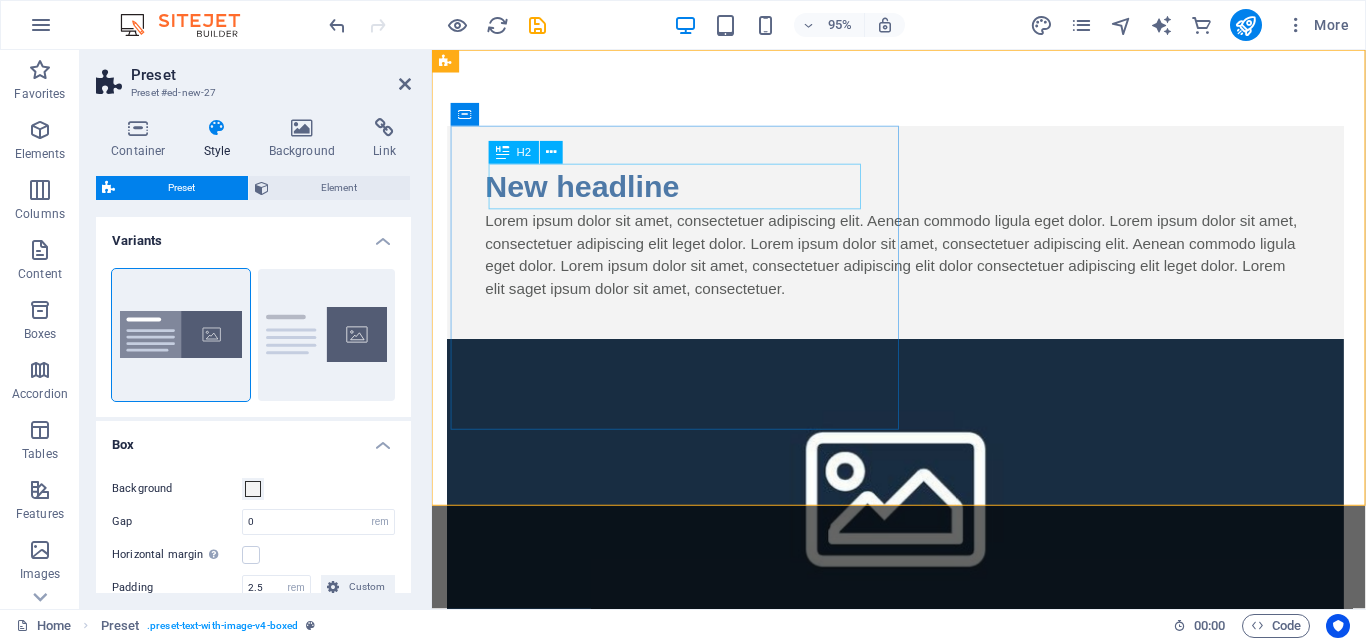 scroll, scrollTop: 0, scrollLeft: 0, axis: both 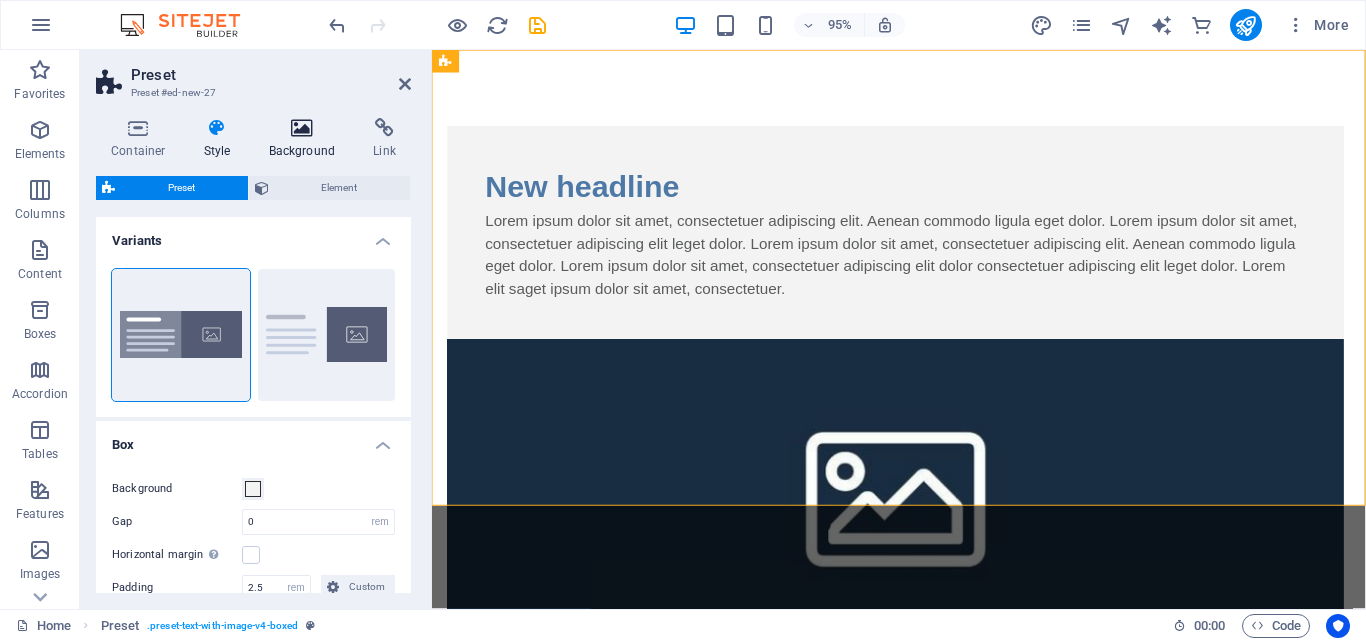 click at bounding box center [302, 128] 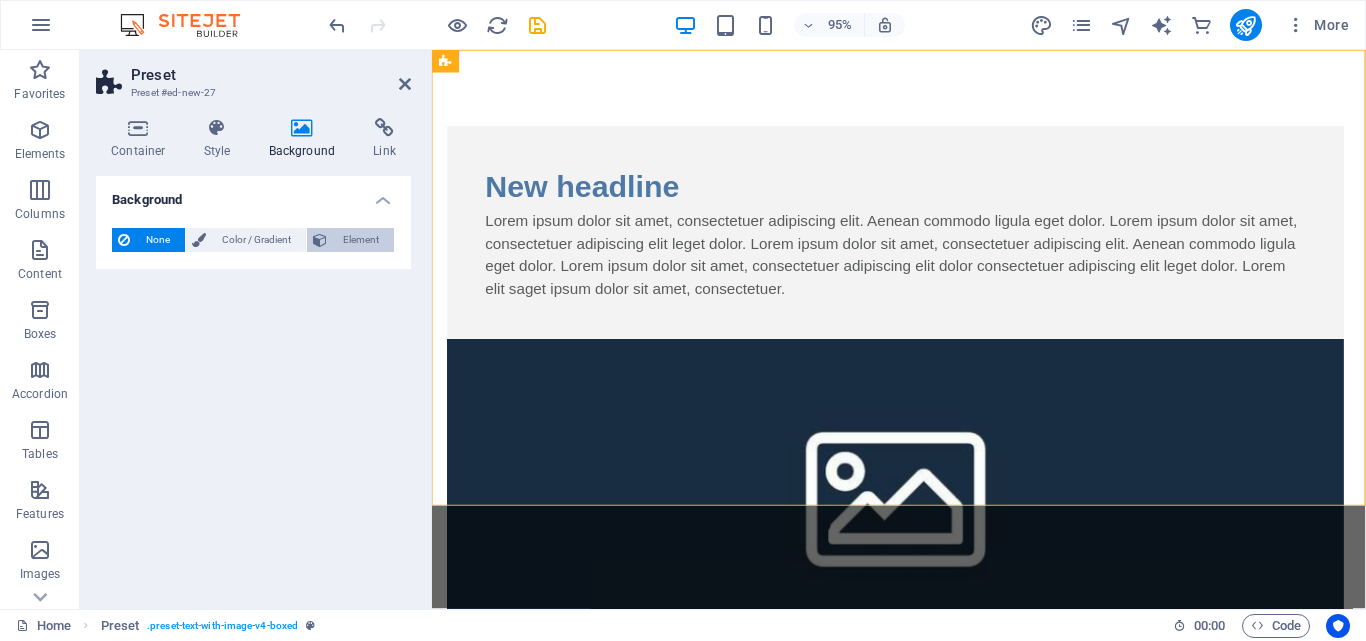 click on "Element" at bounding box center [360, 240] 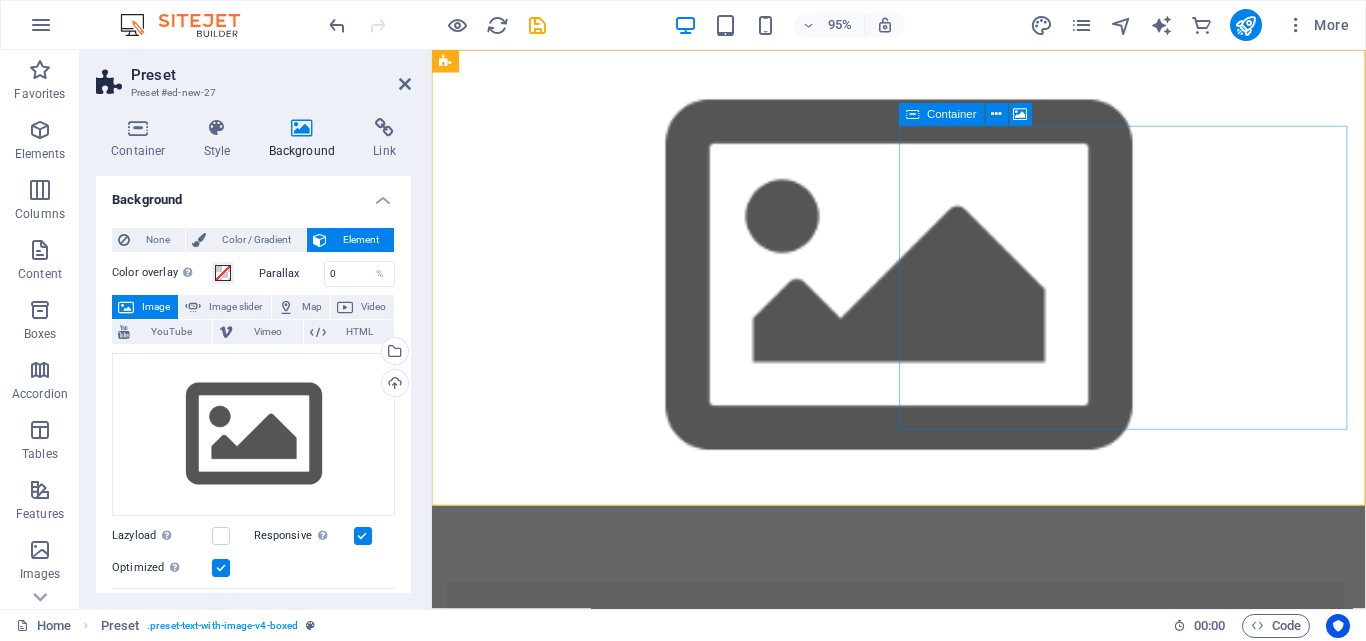 click on "Drop content here or  Add elements  Paste clipboard" at bounding box center (920, 1225) 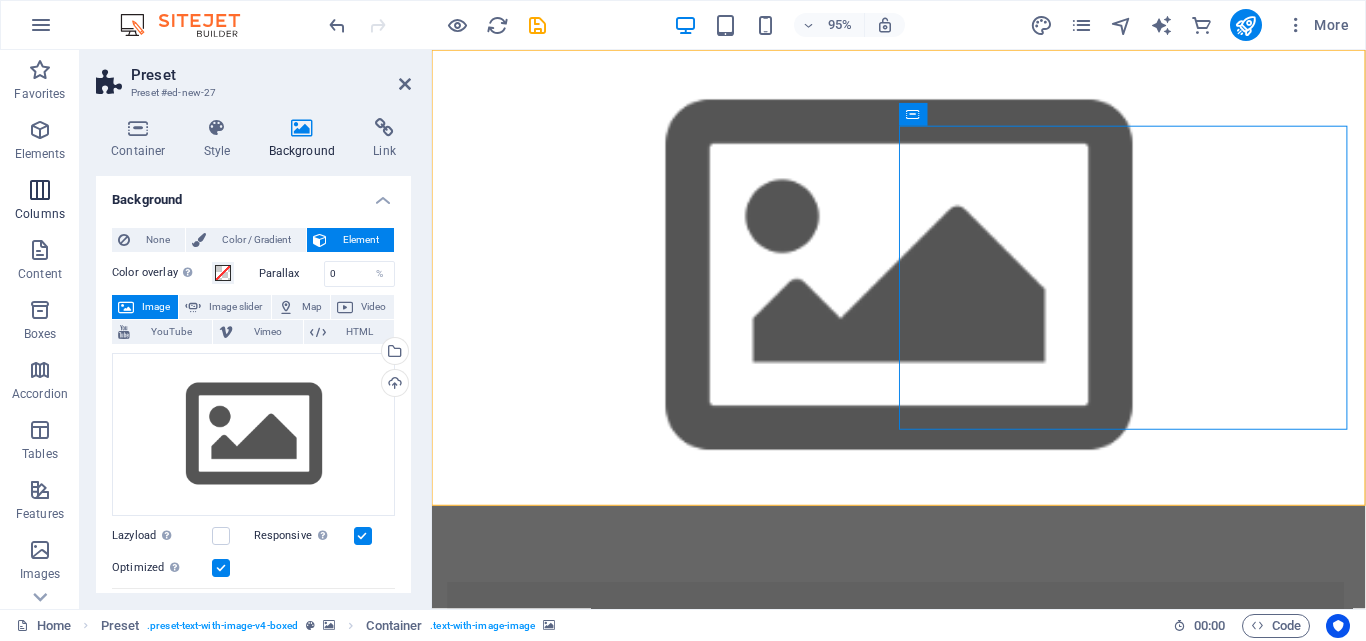 click at bounding box center [40, 190] 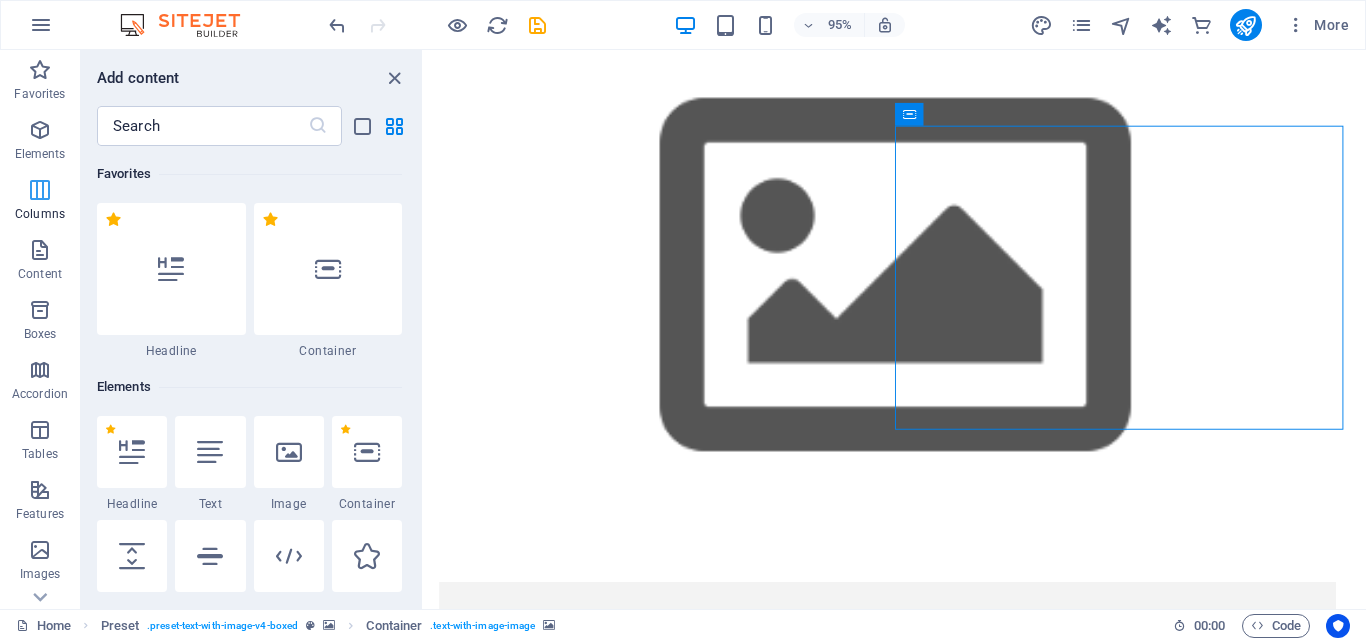 click at bounding box center (40, 190) 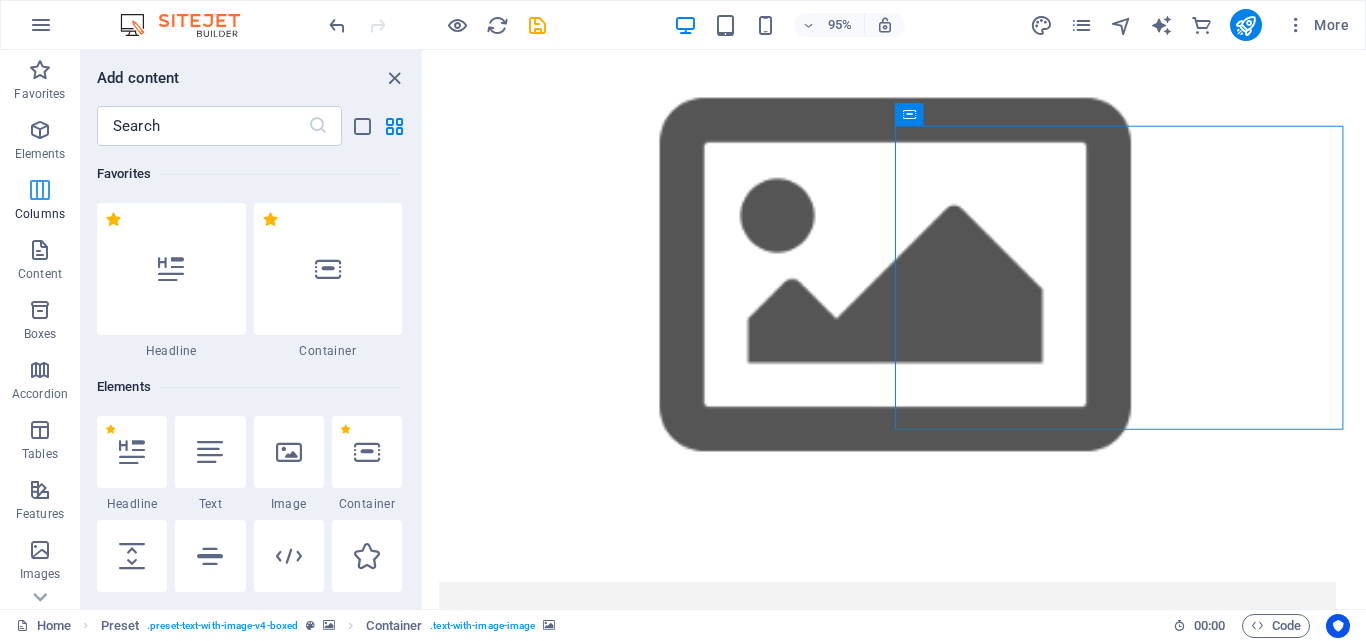 click at bounding box center (40, 190) 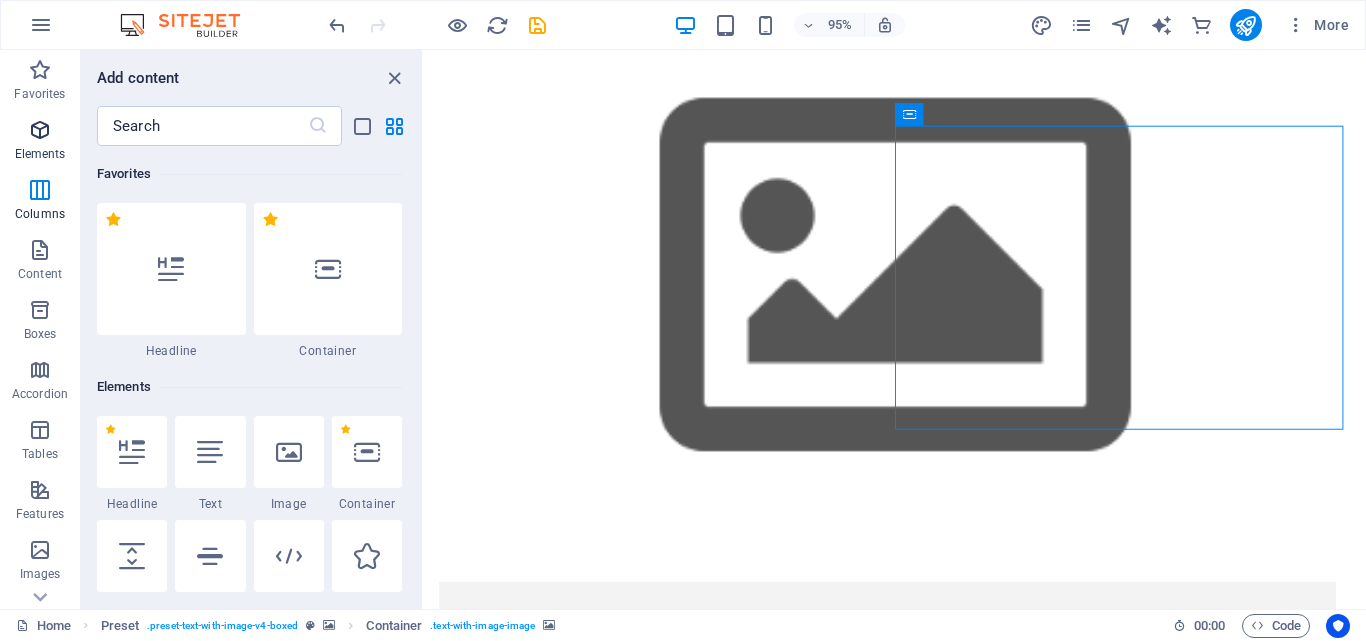 click at bounding box center (40, 130) 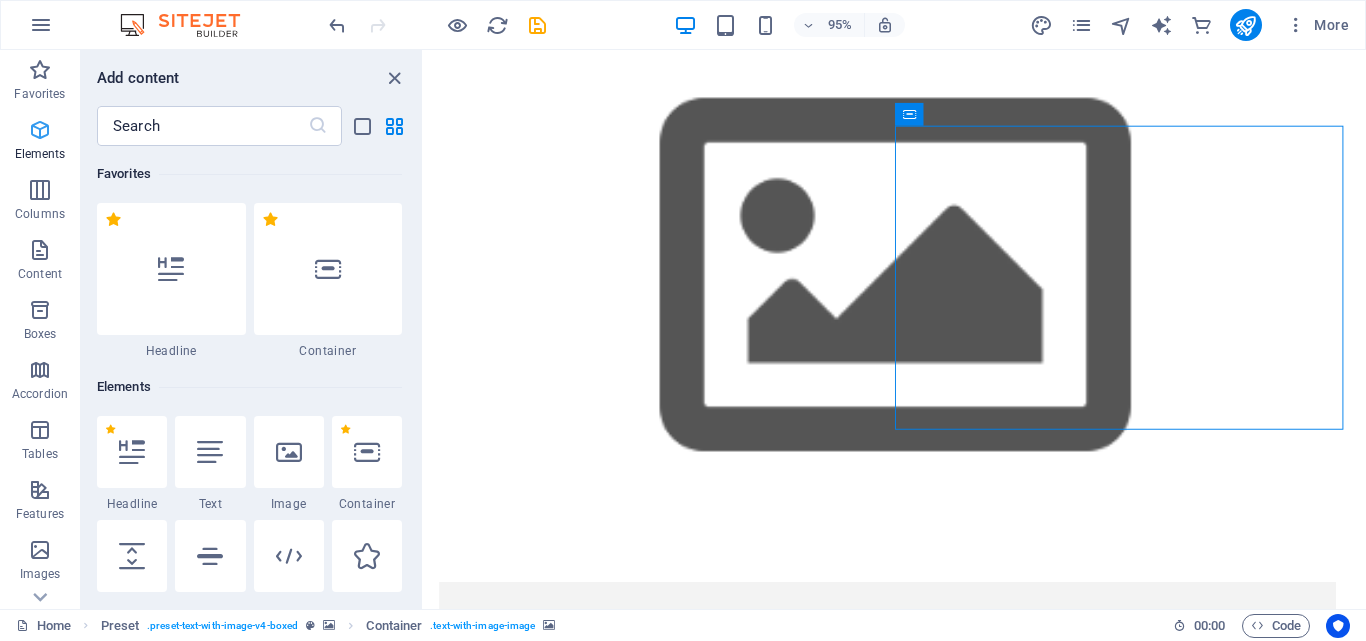 click at bounding box center [40, 130] 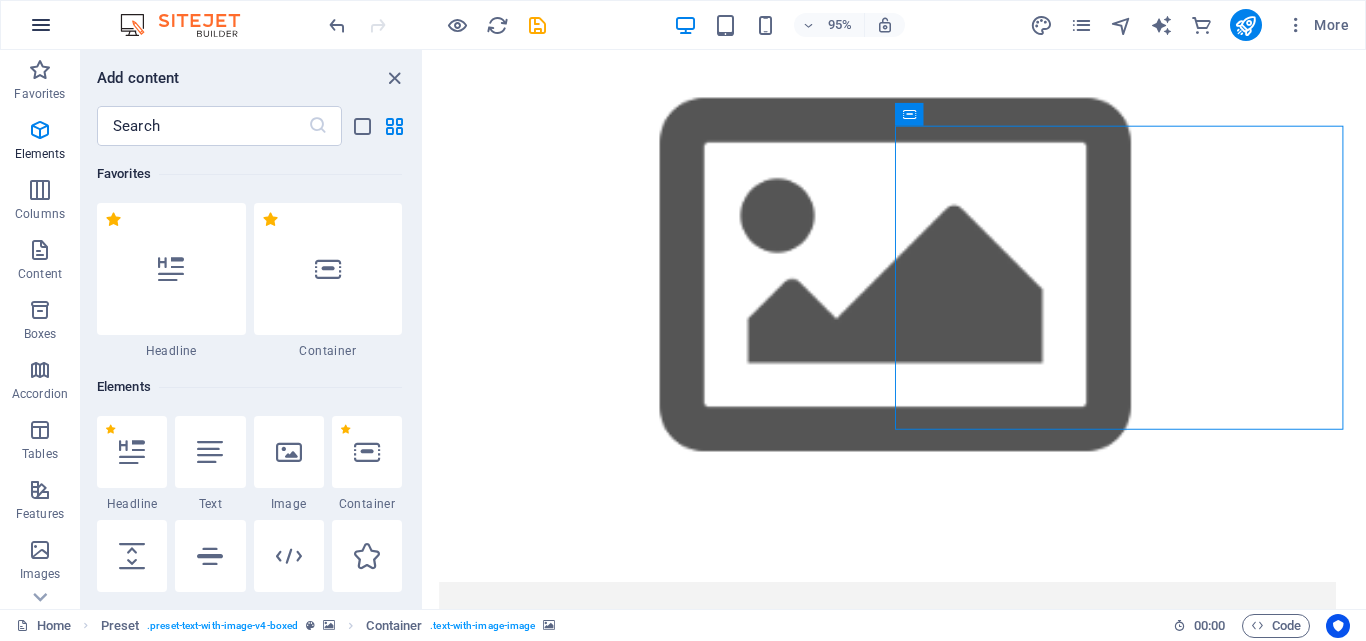click at bounding box center (41, 25) 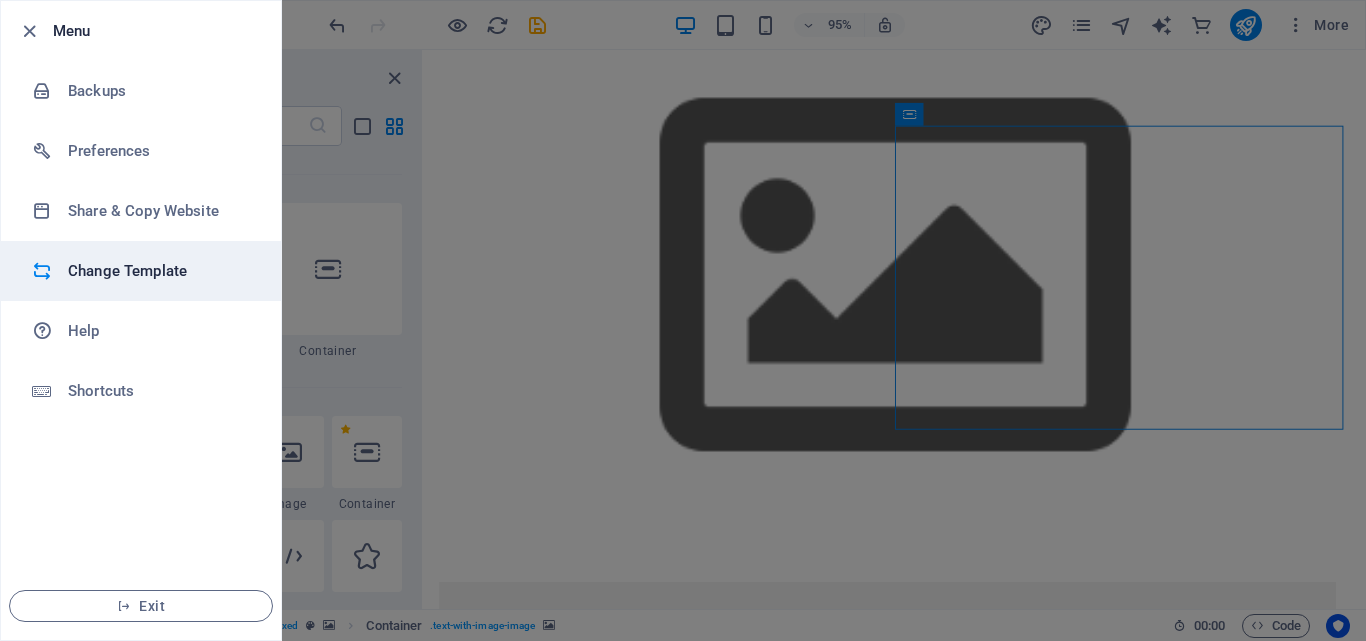 click on "Change Template" at bounding box center [160, 271] 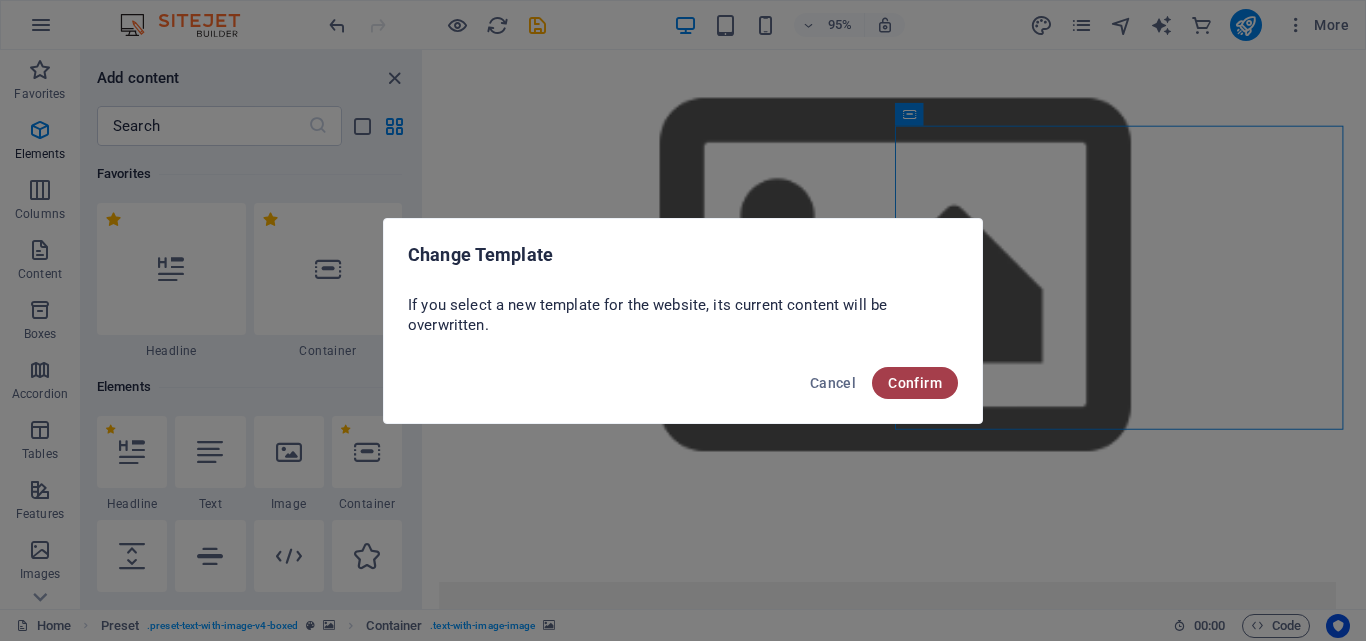 click on "Confirm" at bounding box center (915, 383) 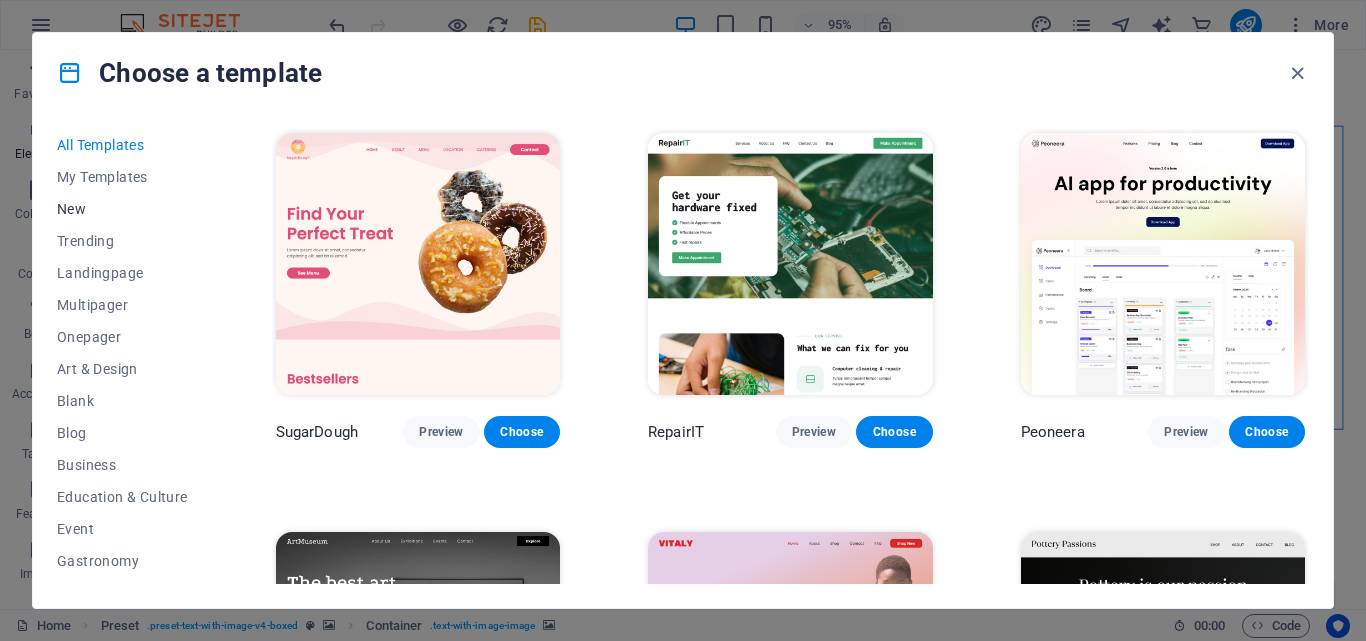 click on "New" at bounding box center [122, 209] 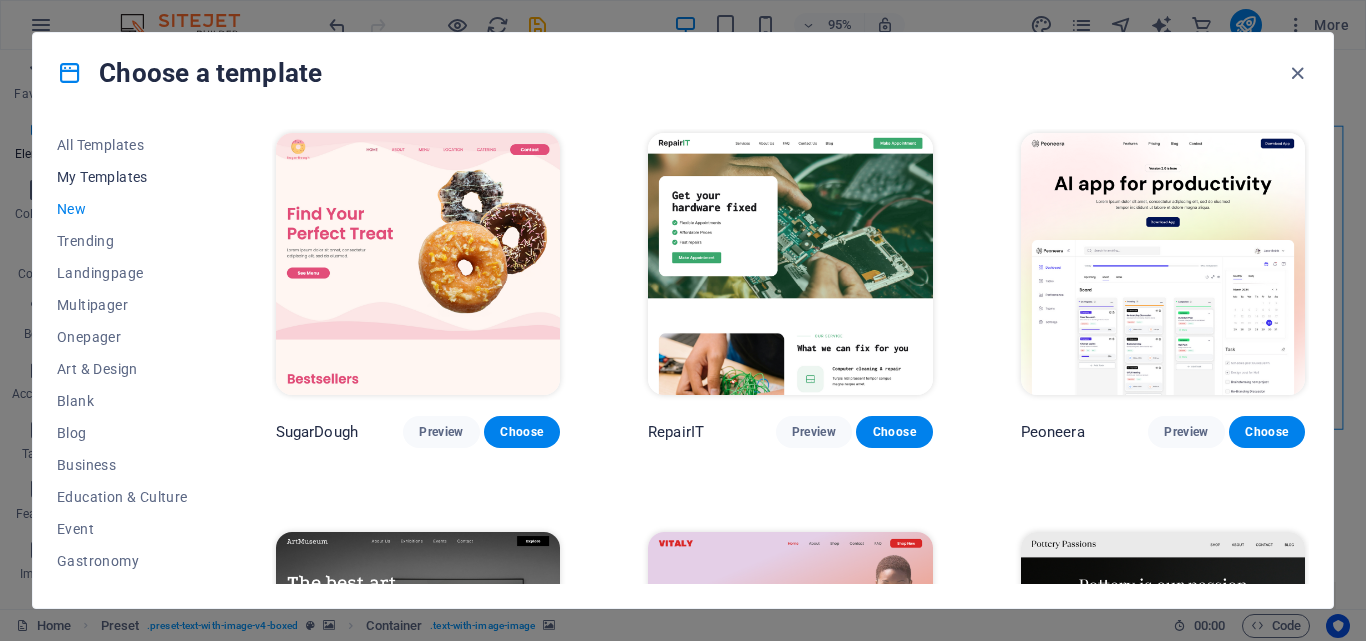 click on "My Templates" at bounding box center [122, 177] 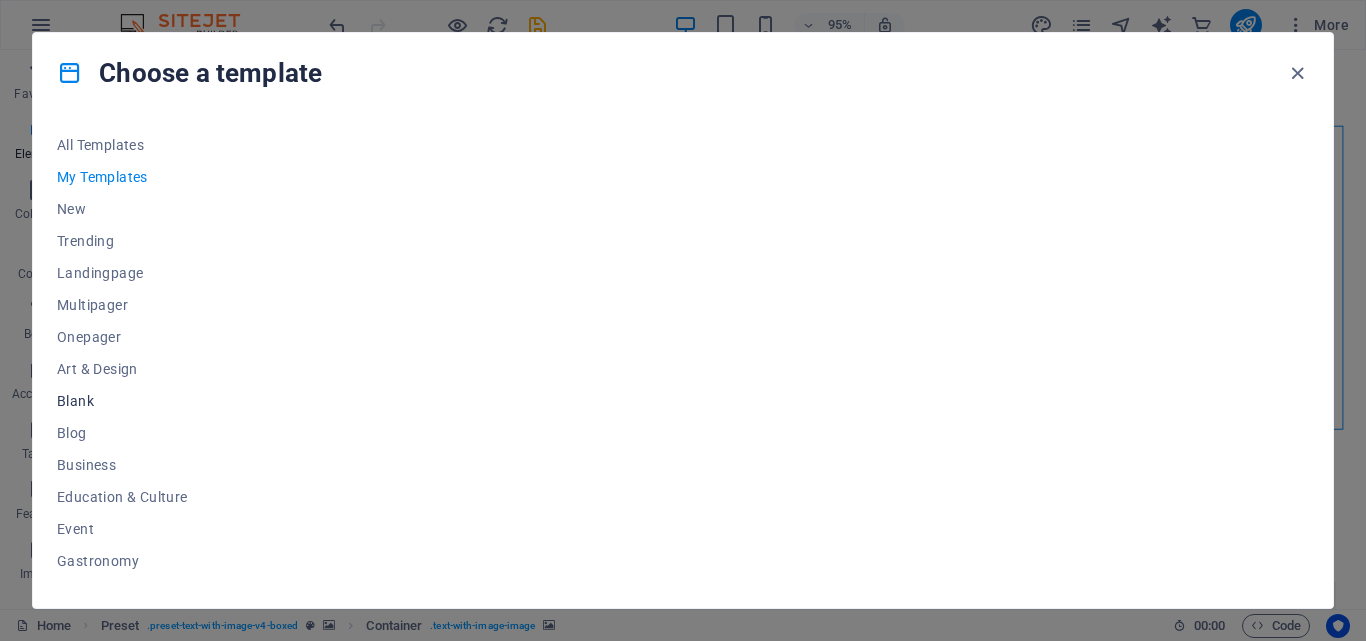 click on "Blank" at bounding box center (122, 401) 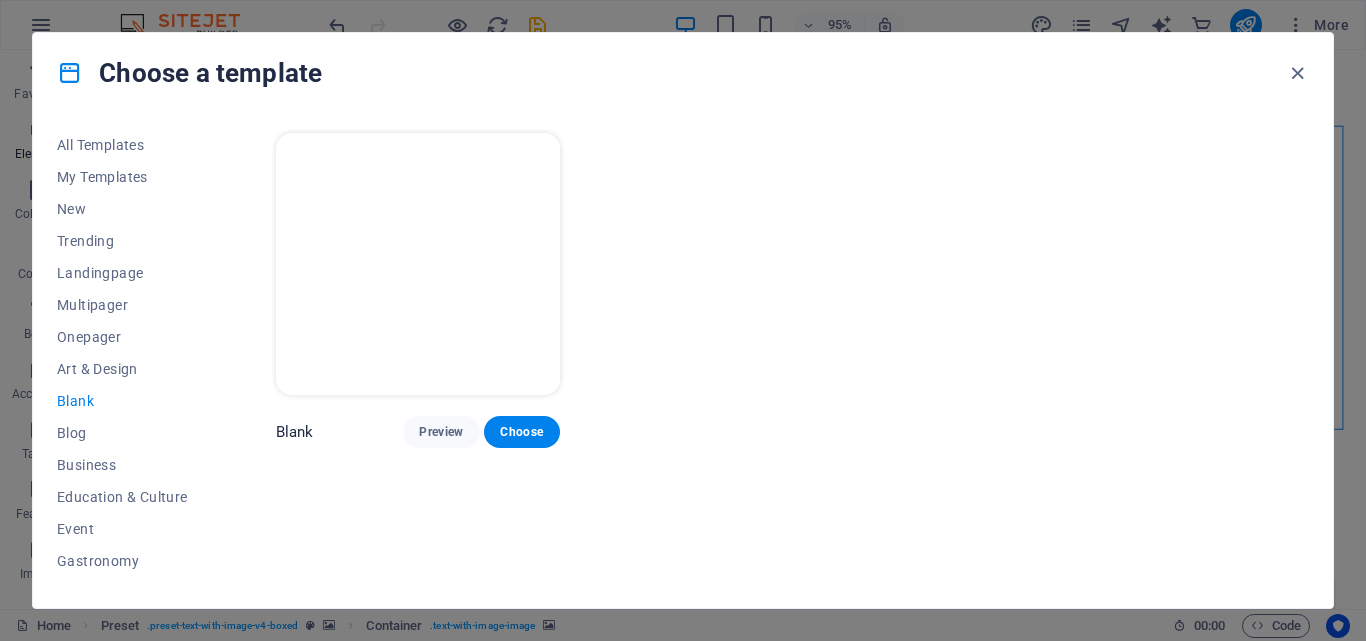 click on "Blank" at bounding box center [295, 432] 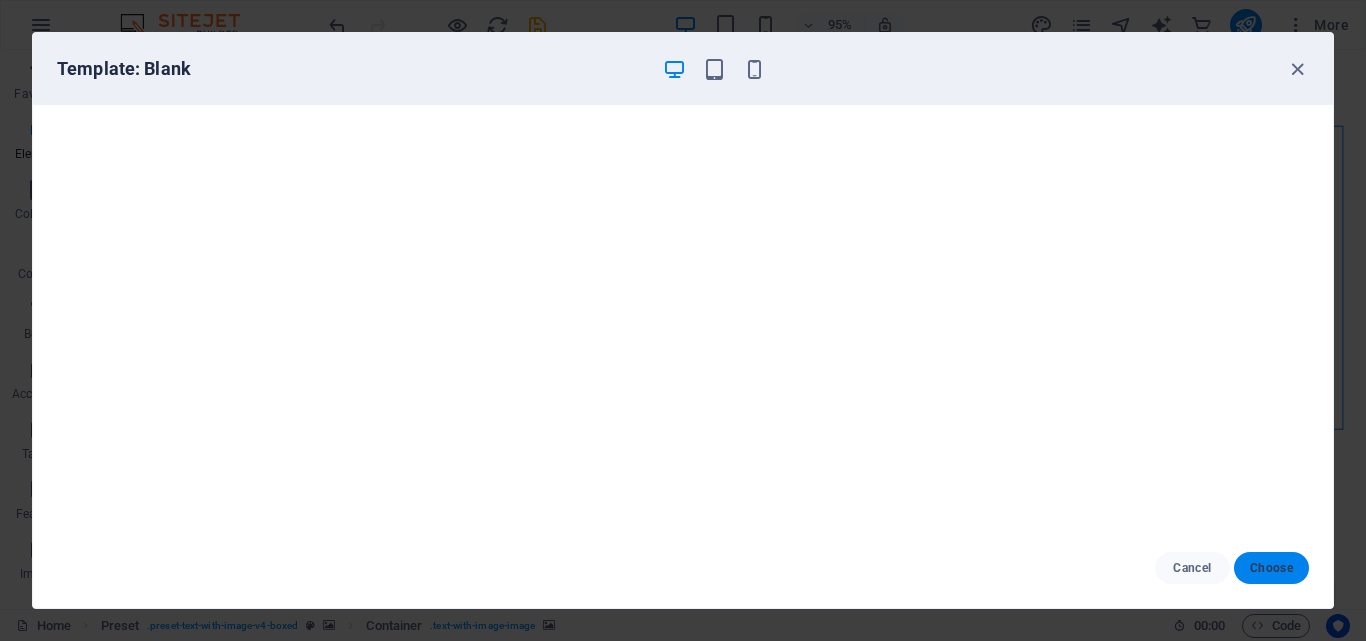 click on "Choose" at bounding box center [1271, 568] 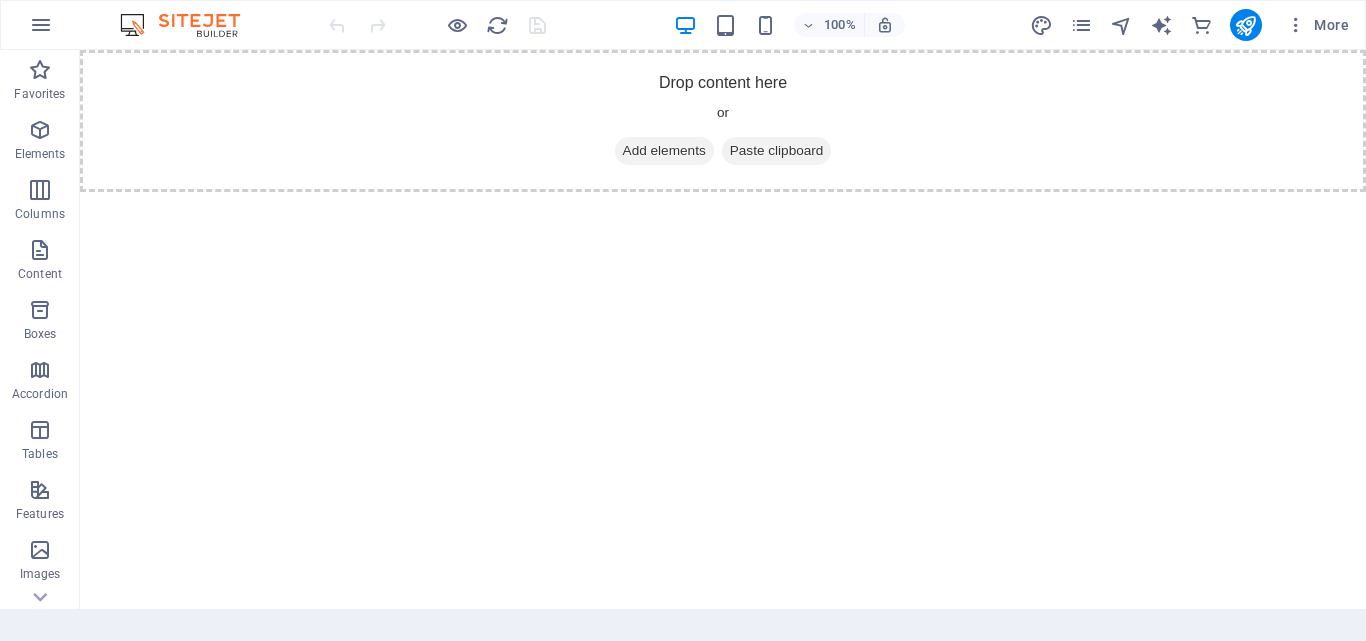 scroll, scrollTop: 0, scrollLeft: 0, axis: both 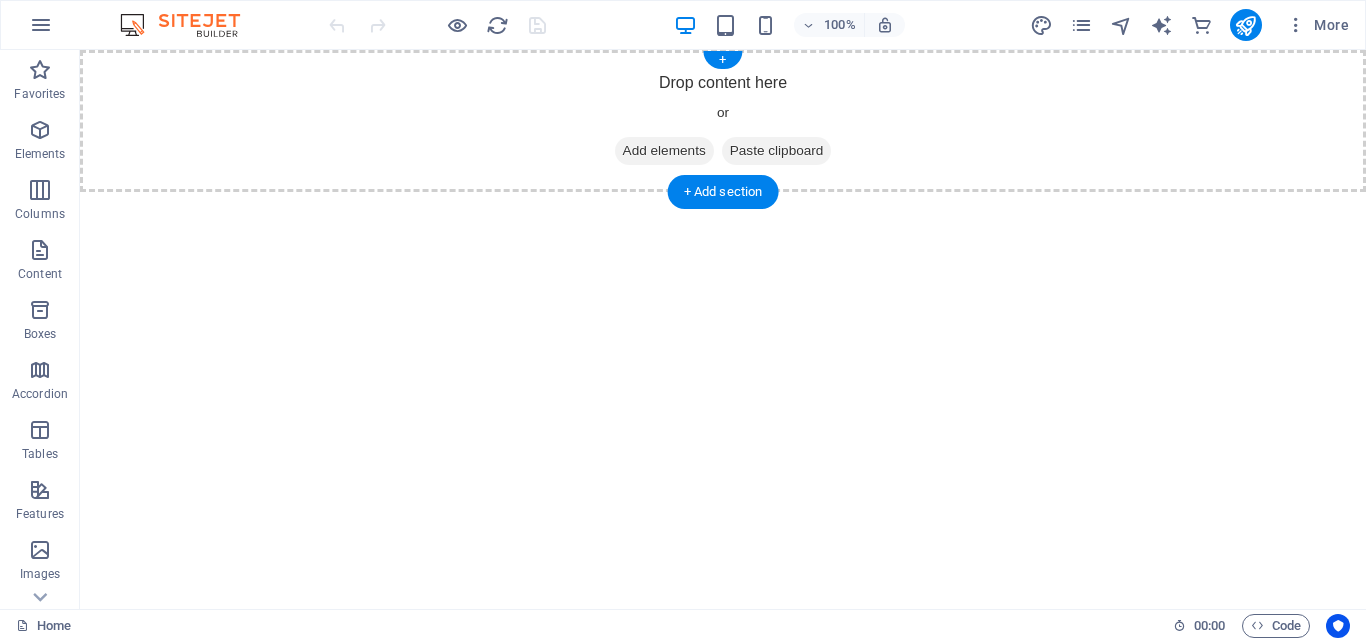 click on "Drop content here or  Add elements  Paste clipboard" at bounding box center [723, 121] 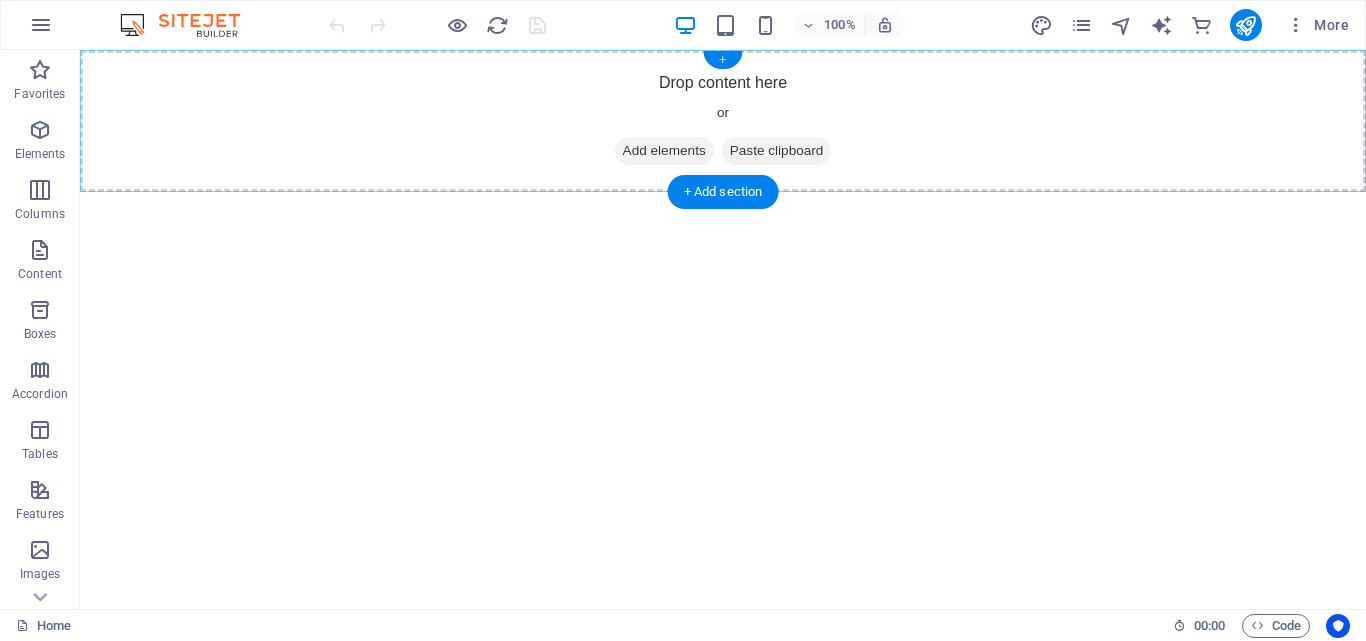 click on "+" at bounding box center [722, 60] 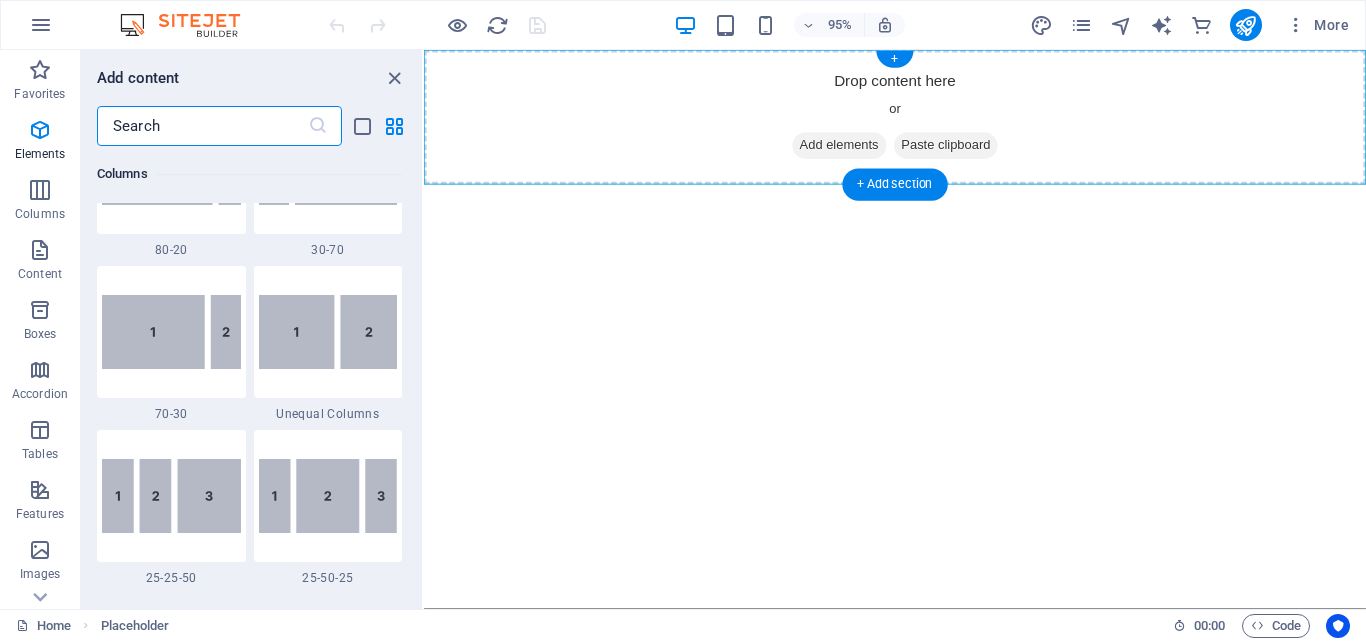 scroll, scrollTop: 3499, scrollLeft: 0, axis: vertical 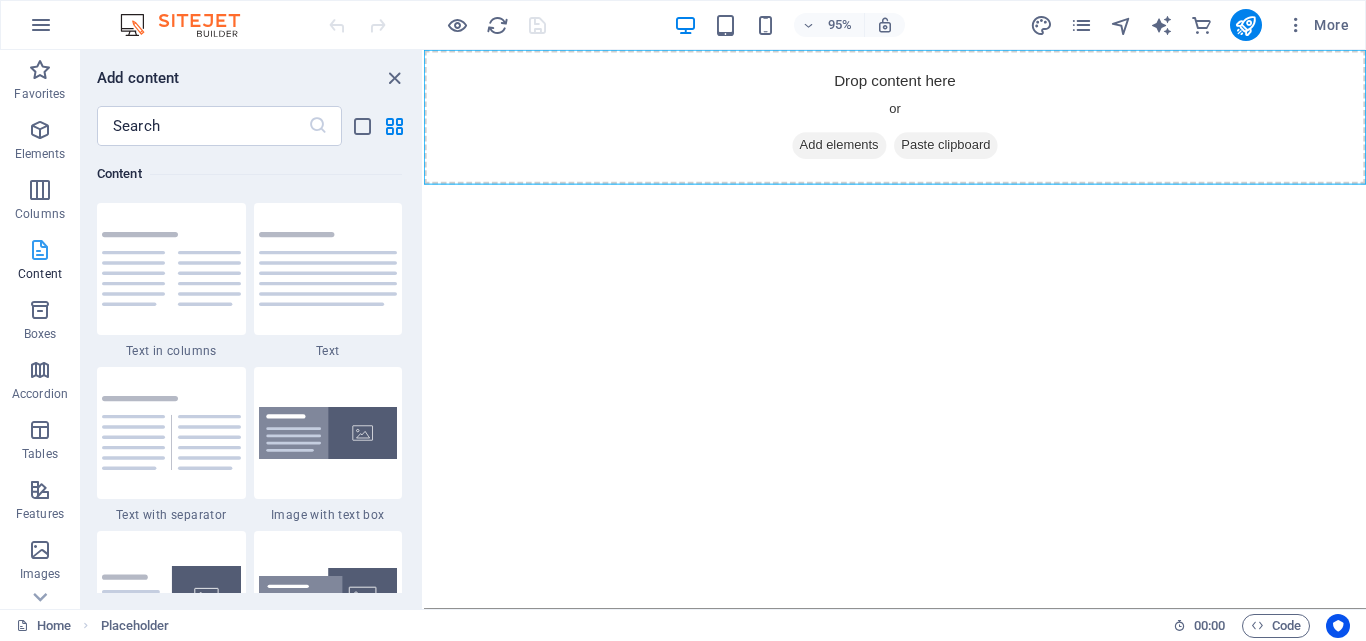 click at bounding box center (40, 250) 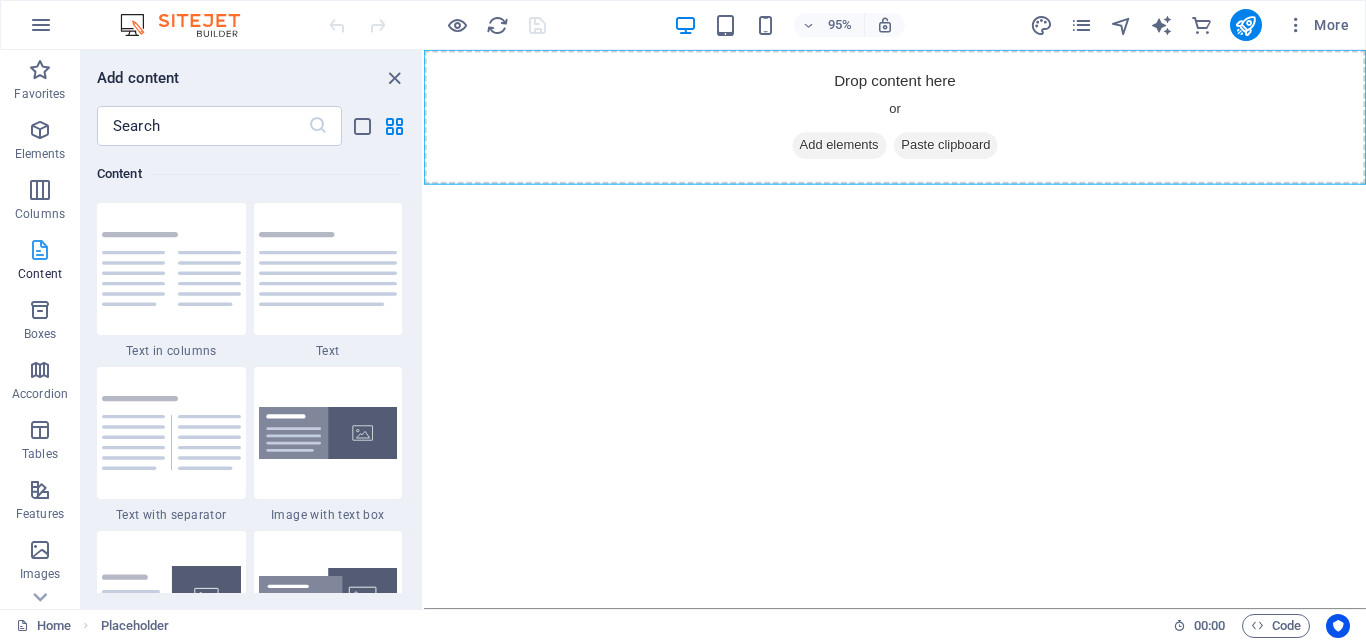click at bounding box center [40, 250] 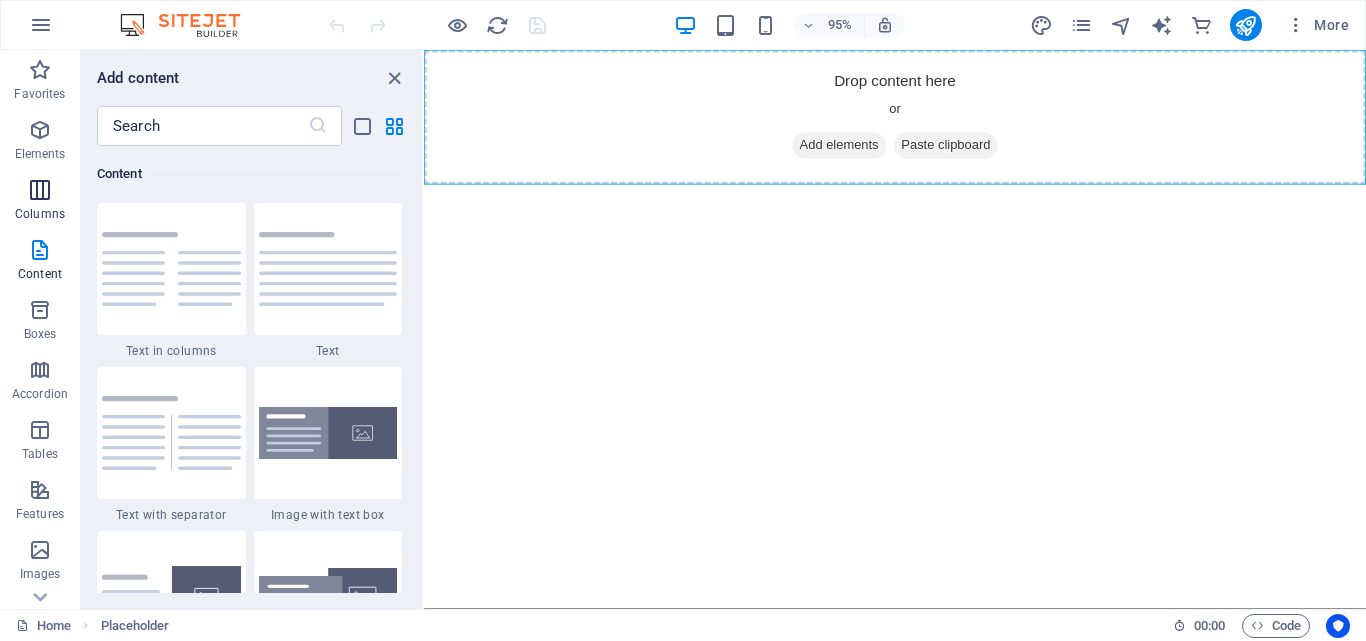 drag, startPoint x: 51, startPoint y: 255, endPoint x: 37, endPoint y: 208, distance: 49.0408 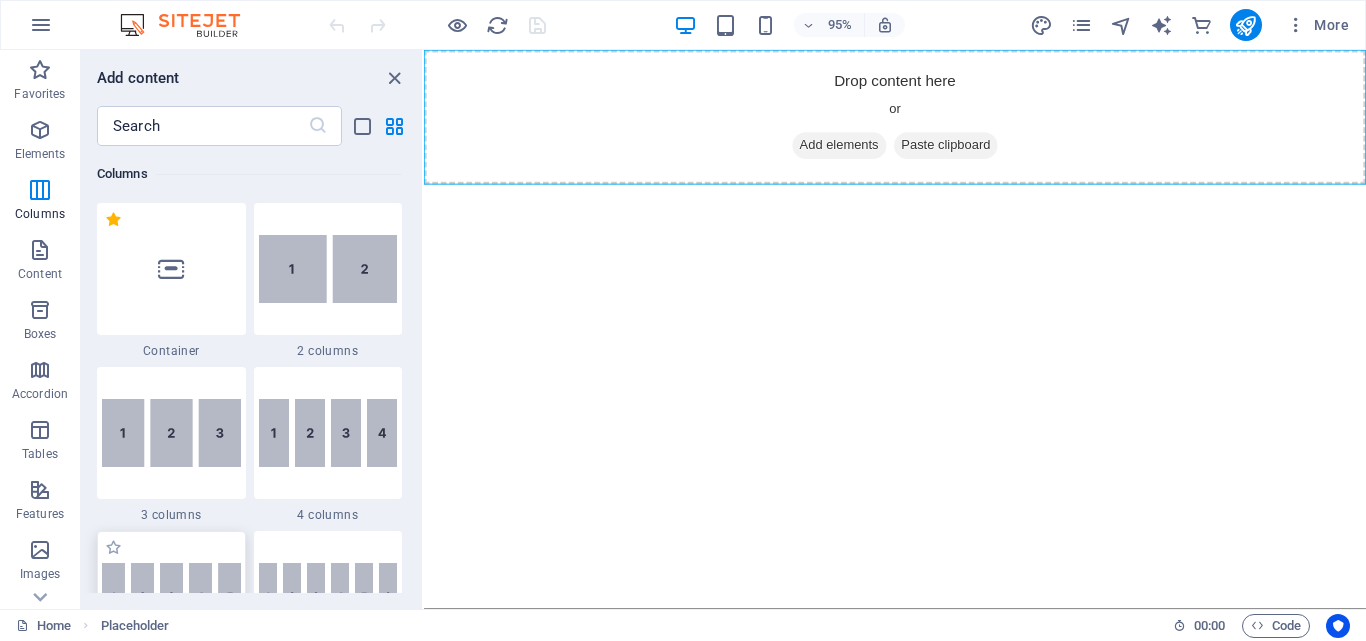 scroll, scrollTop: 990, scrollLeft: 0, axis: vertical 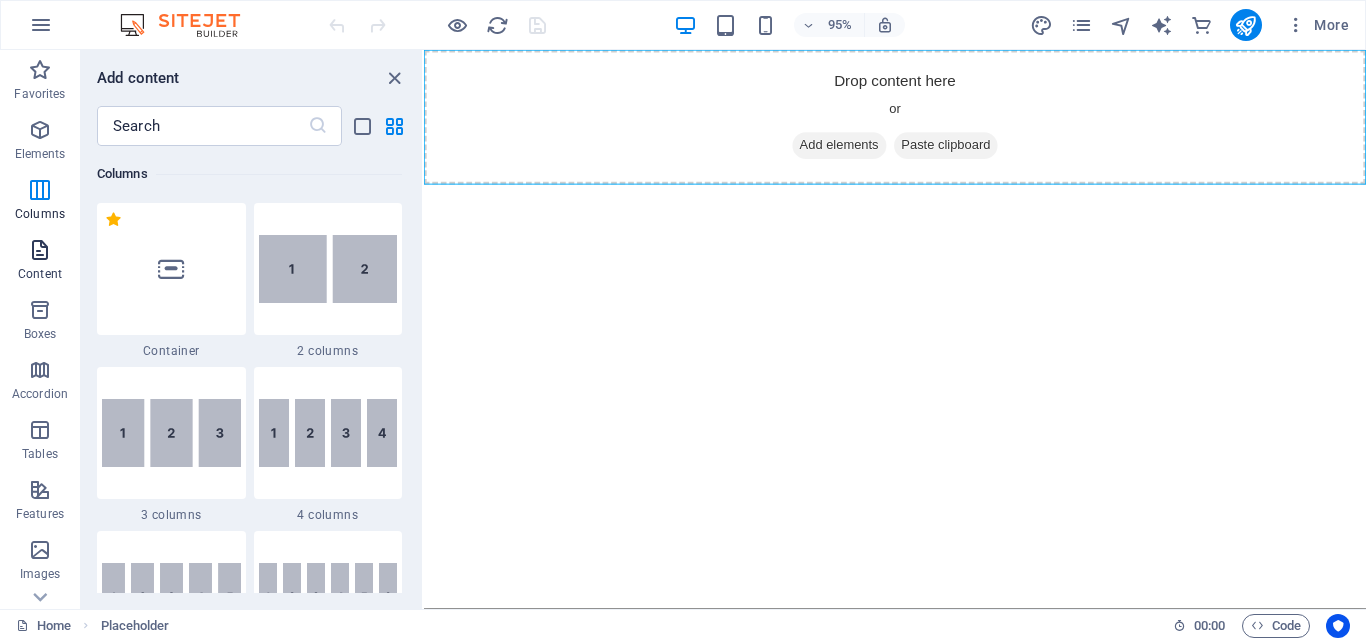 click on "Content" at bounding box center [40, 274] 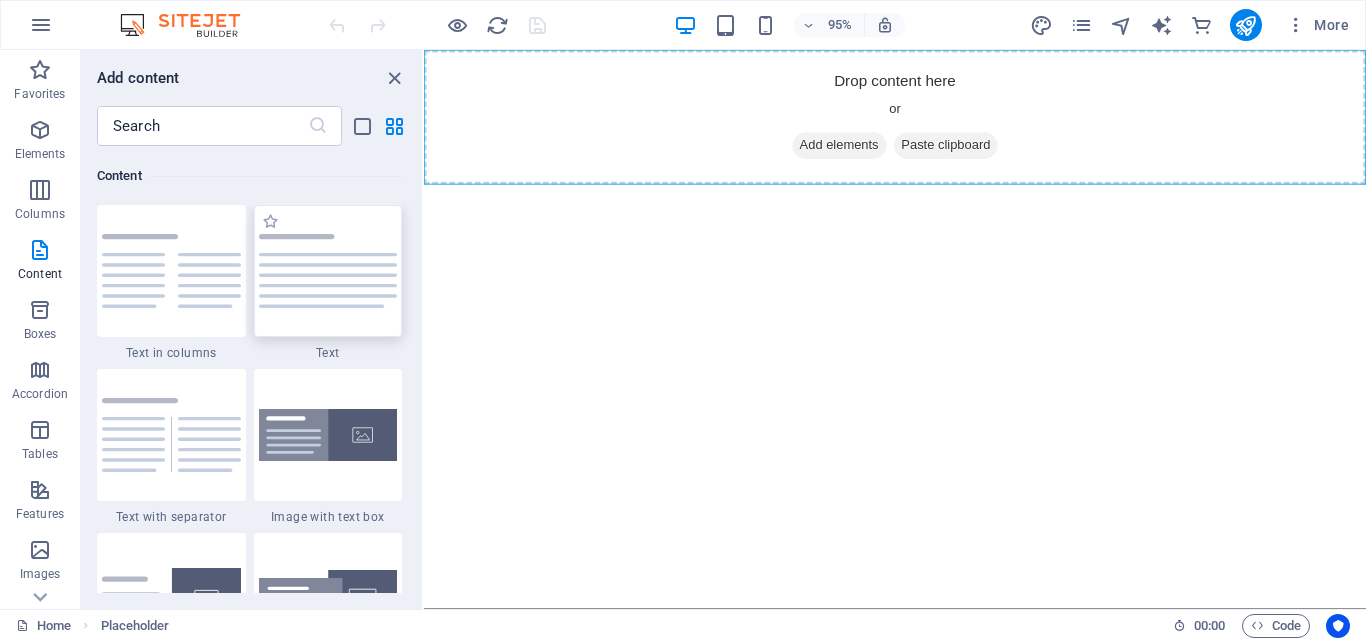 scroll, scrollTop: 3499, scrollLeft: 0, axis: vertical 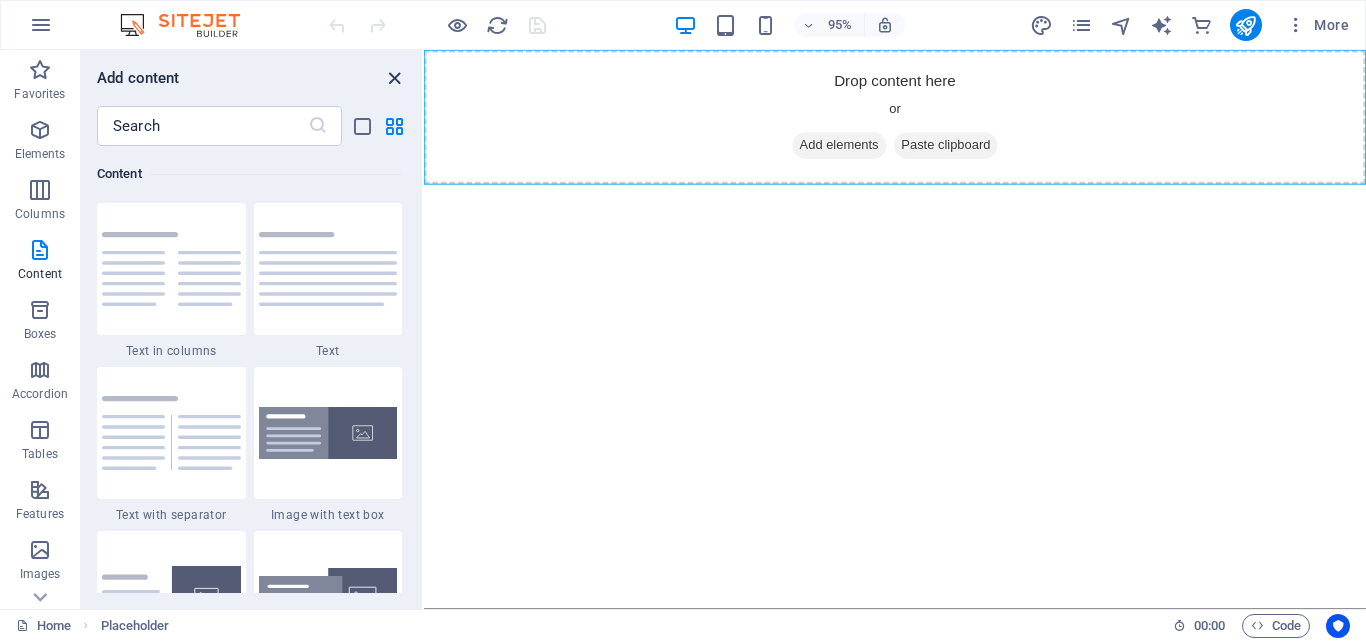 click at bounding box center (394, 78) 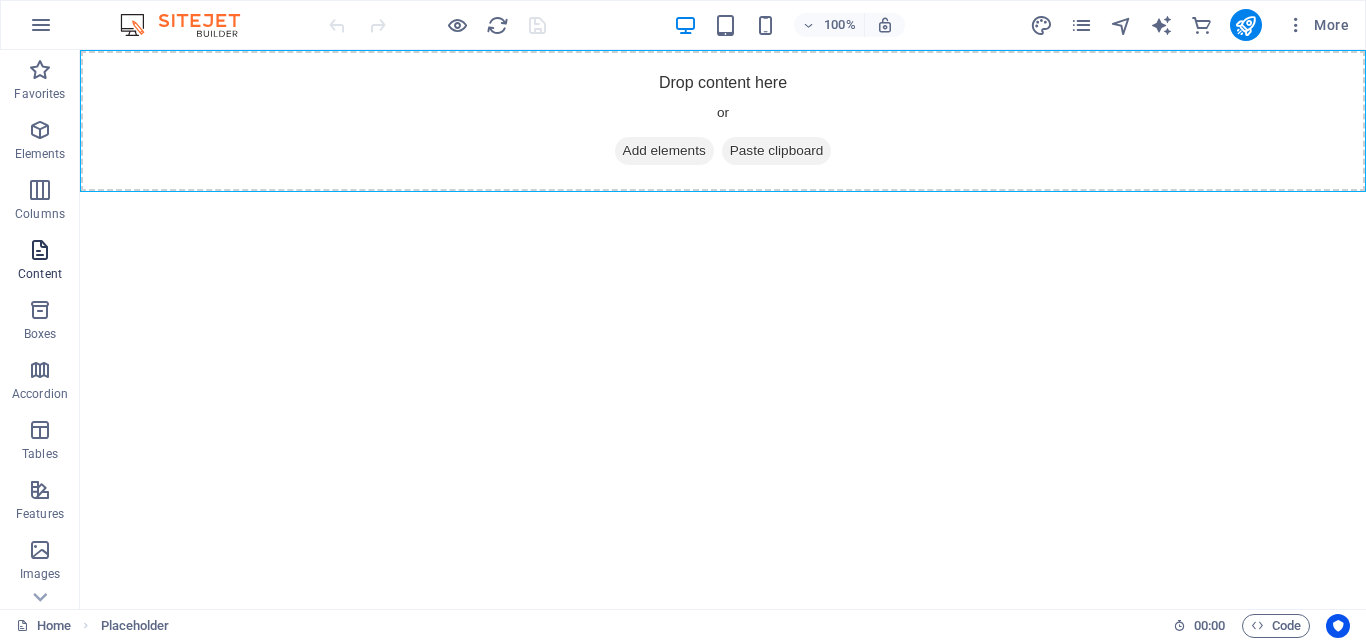 click at bounding box center (40, 250) 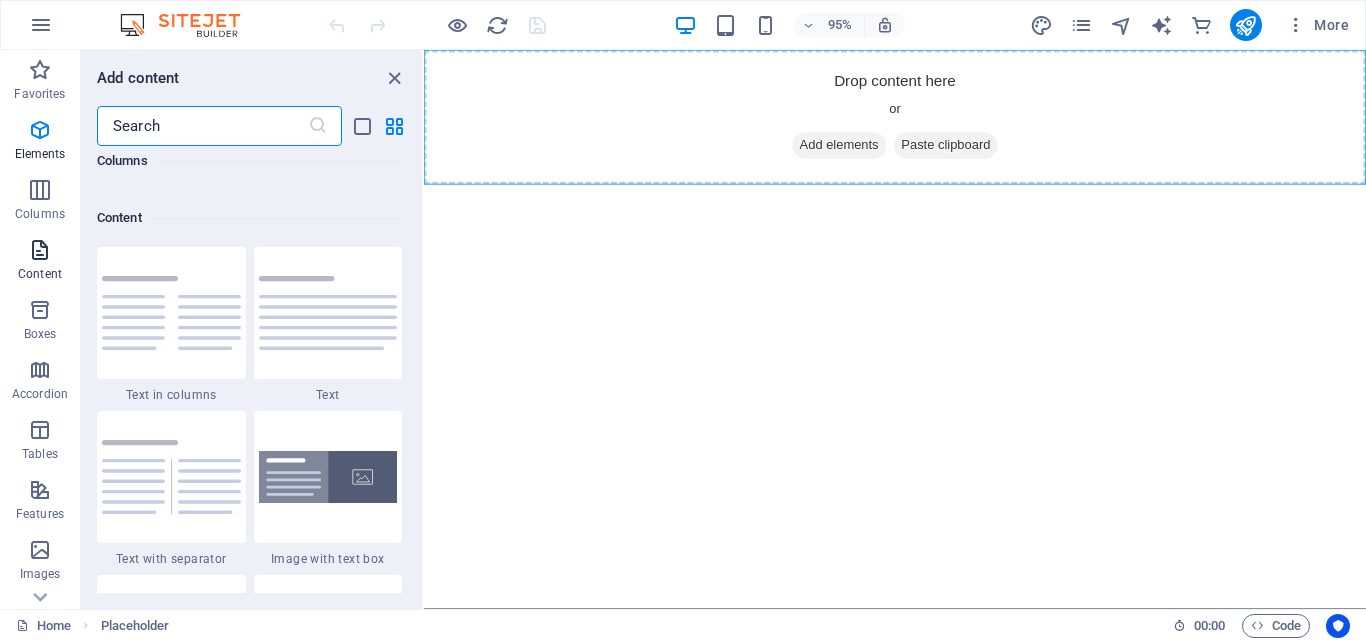 scroll, scrollTop: 3499, scrollLeft: 0, axis: vertical 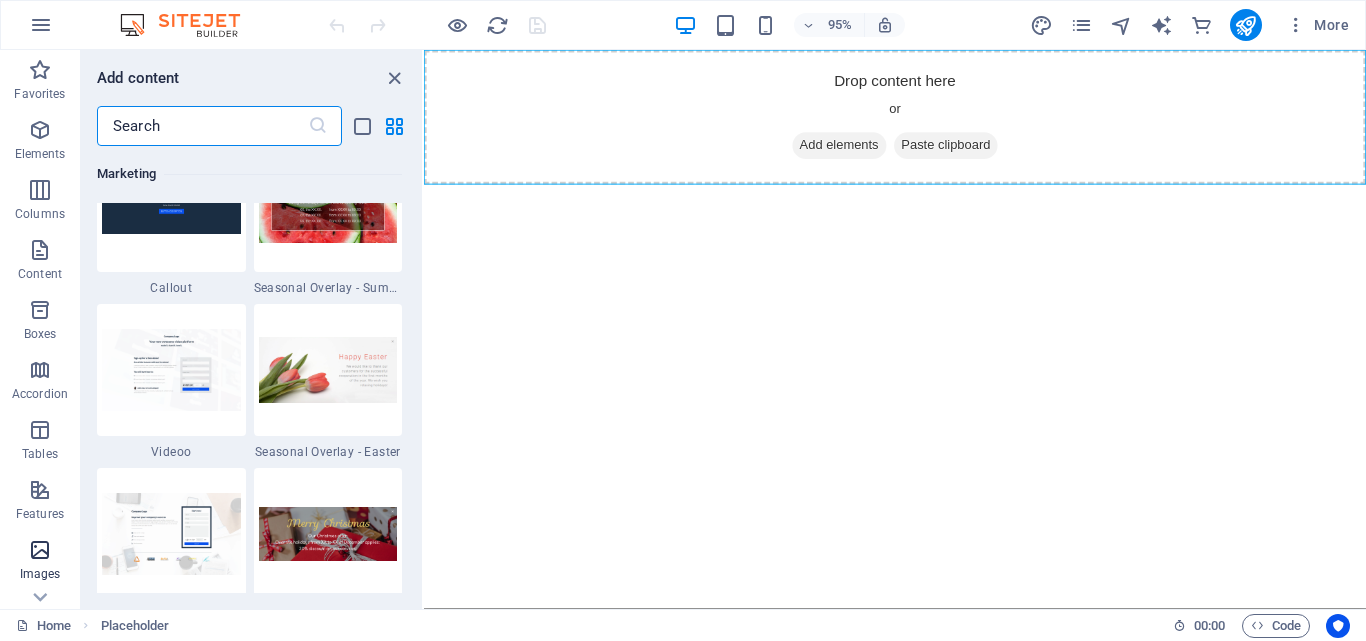 click at bounding box center (40, 550) 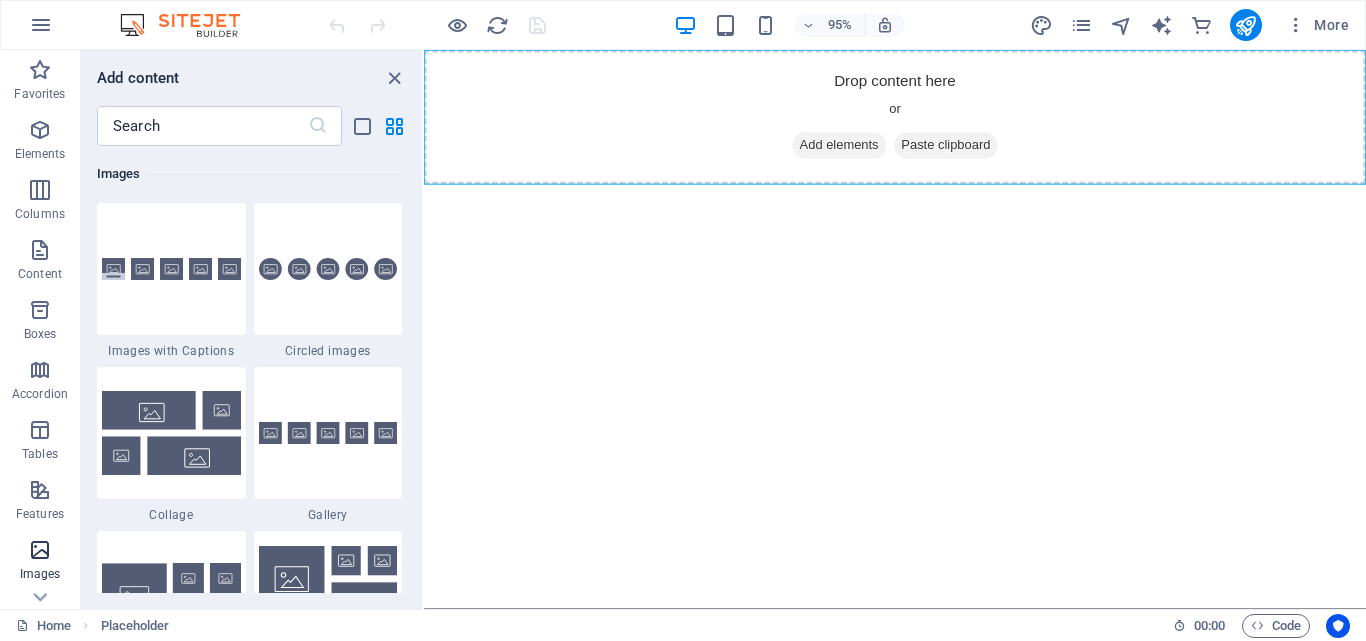 scroll, scrollTop: 10140, scrollLeft: 0, axis: vertical 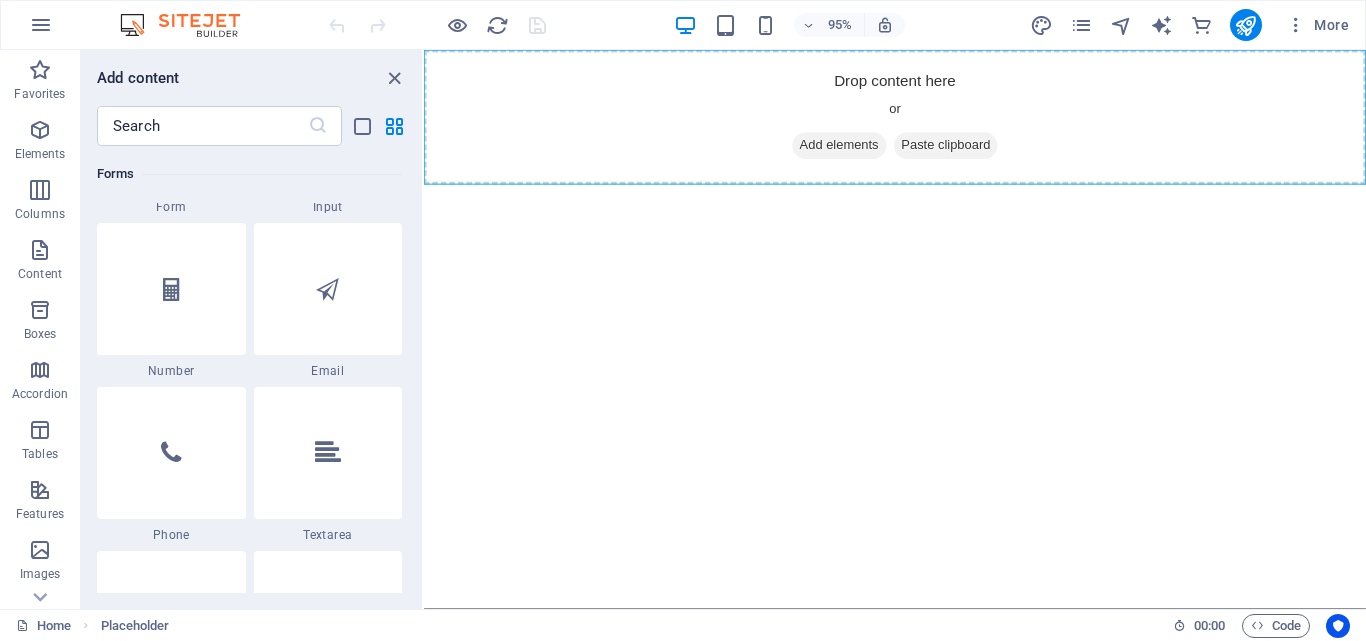 drag, startPoint x: 419, startPoint y: 376, endPoint x: 5, endPoint y: 462, distance: 422.83804 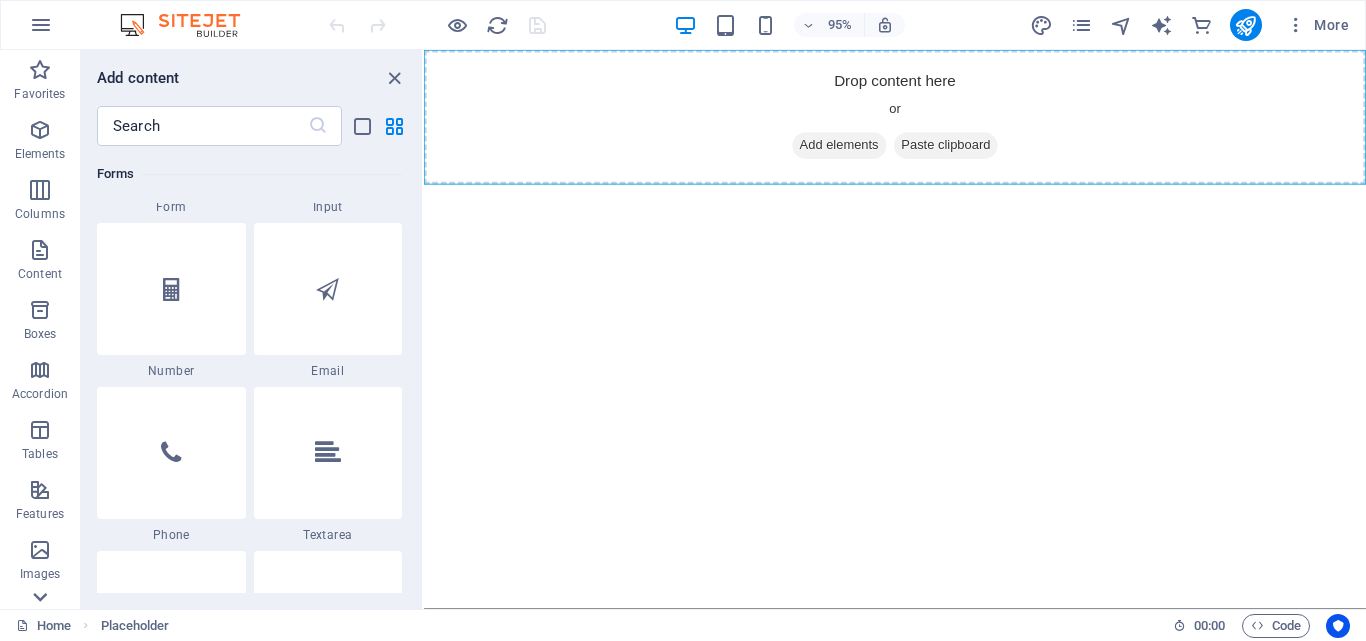 click 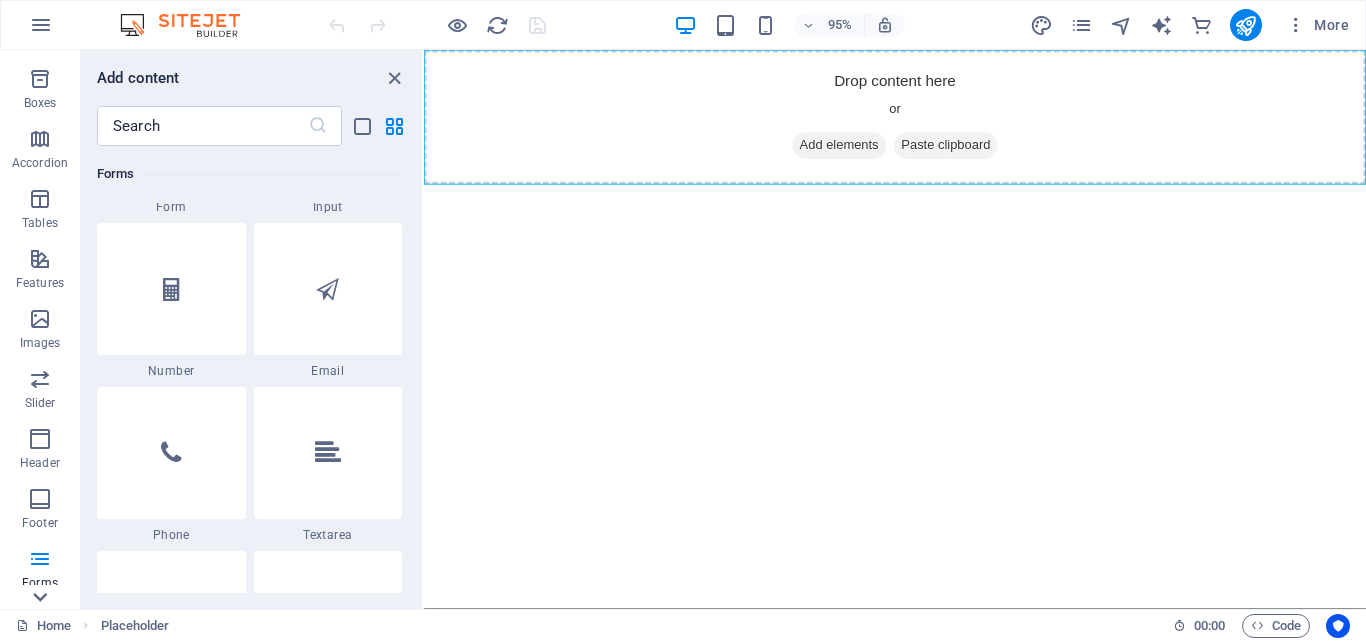 scroll, scrollTop: 401, scrollLeft: 0, axis: vertical 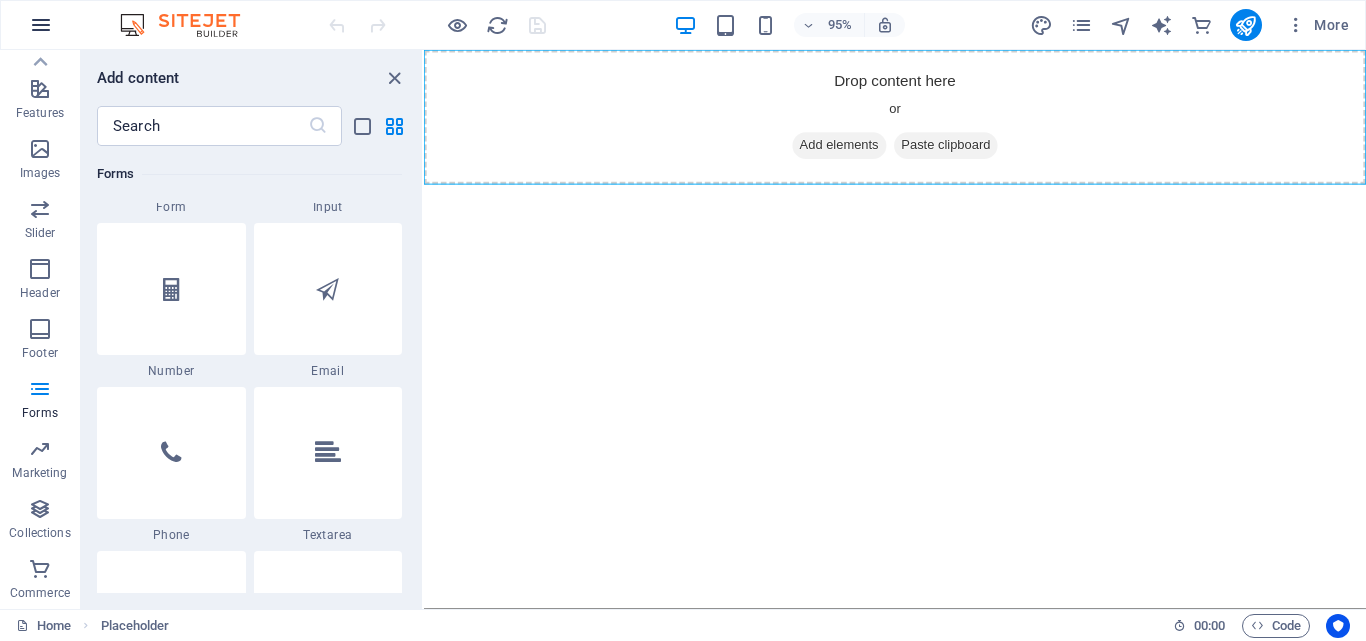 click at bounding box center [41, 25] 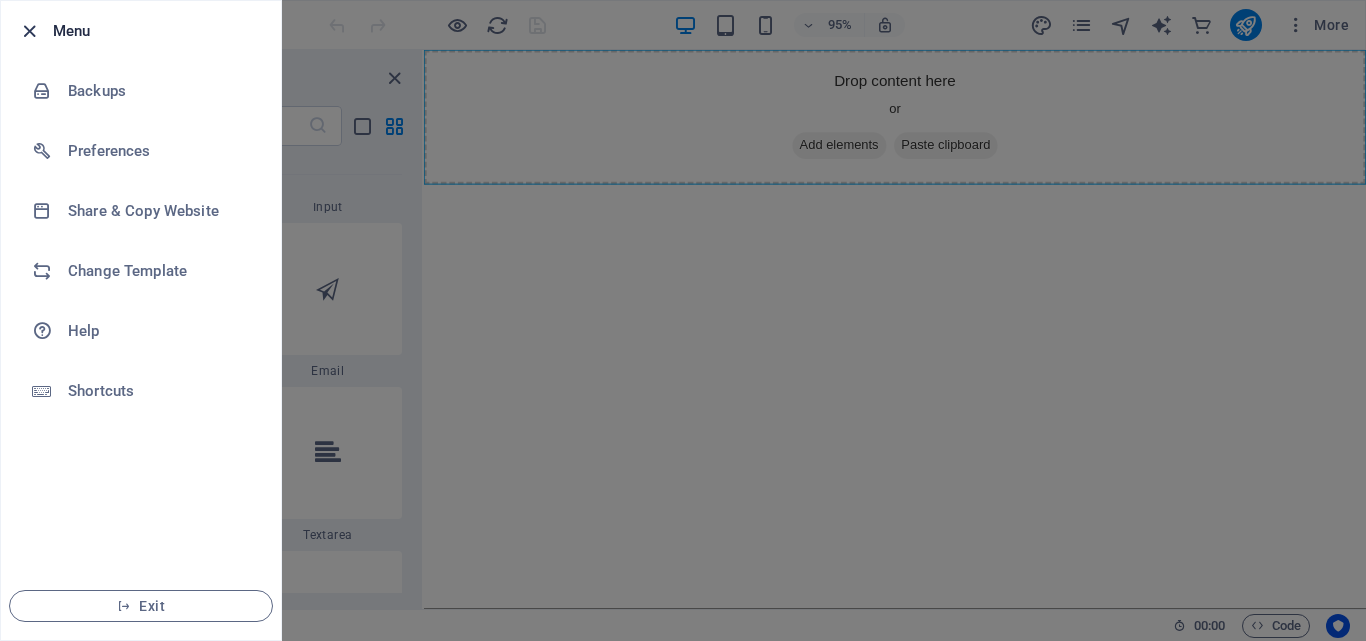 click at bounding box center [29, 31] 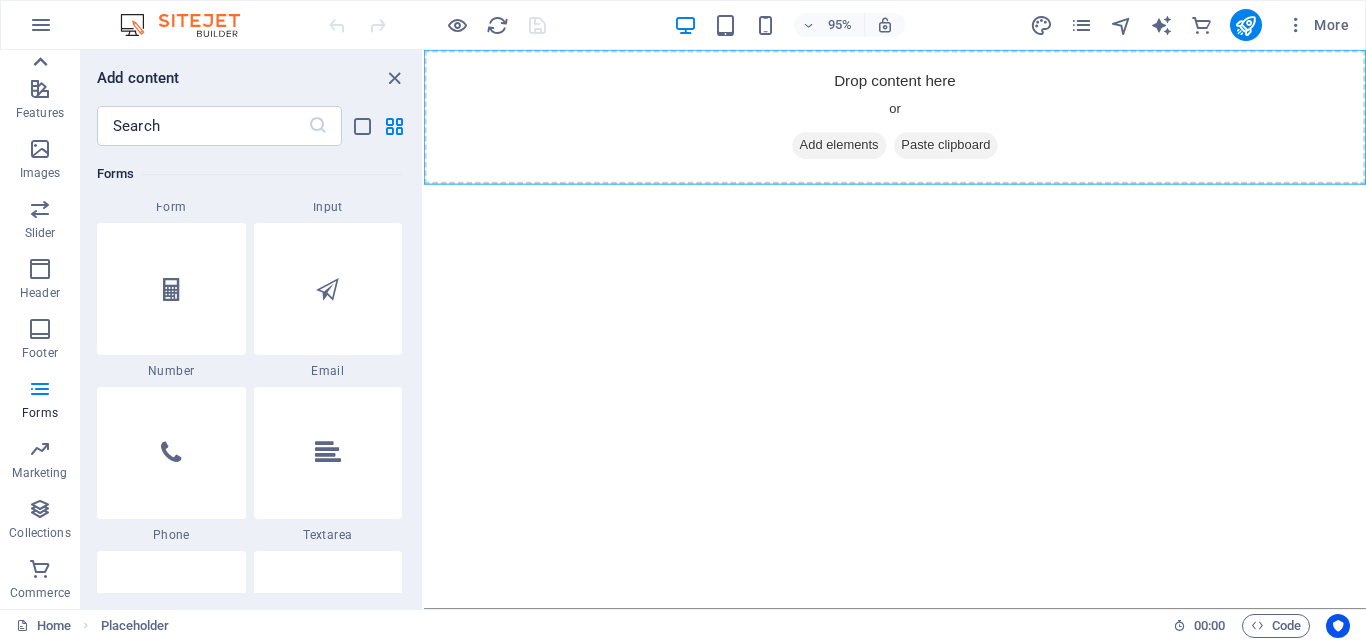 click 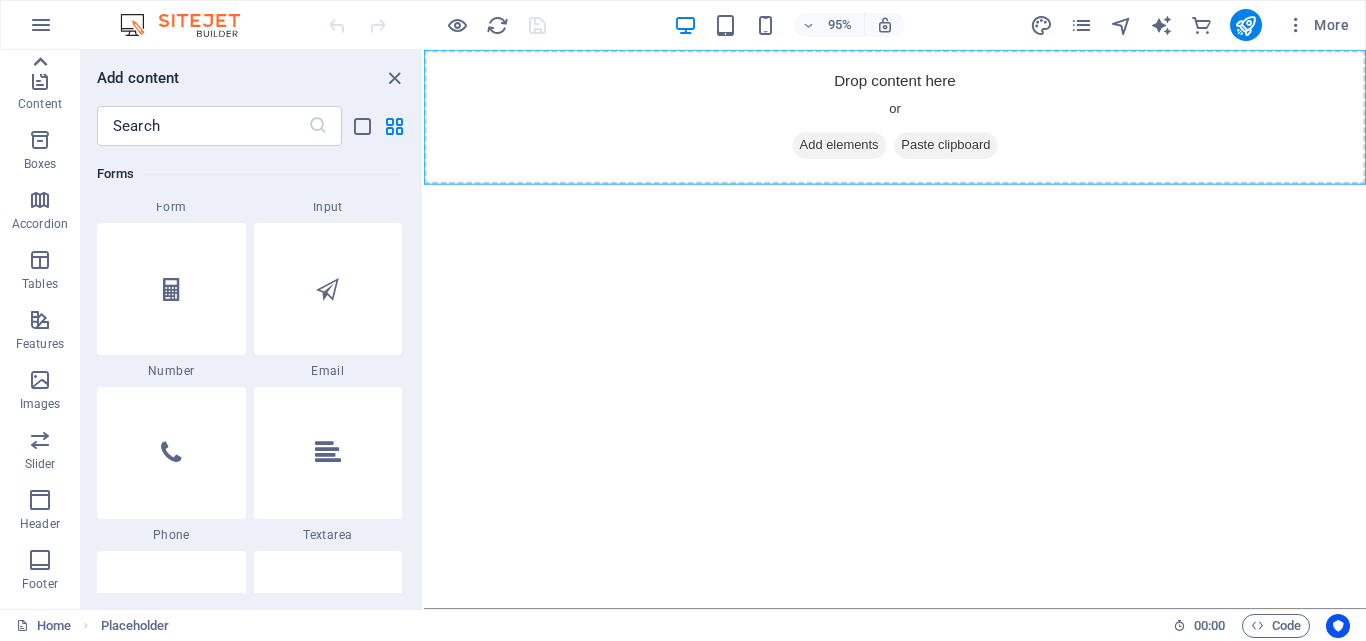 click 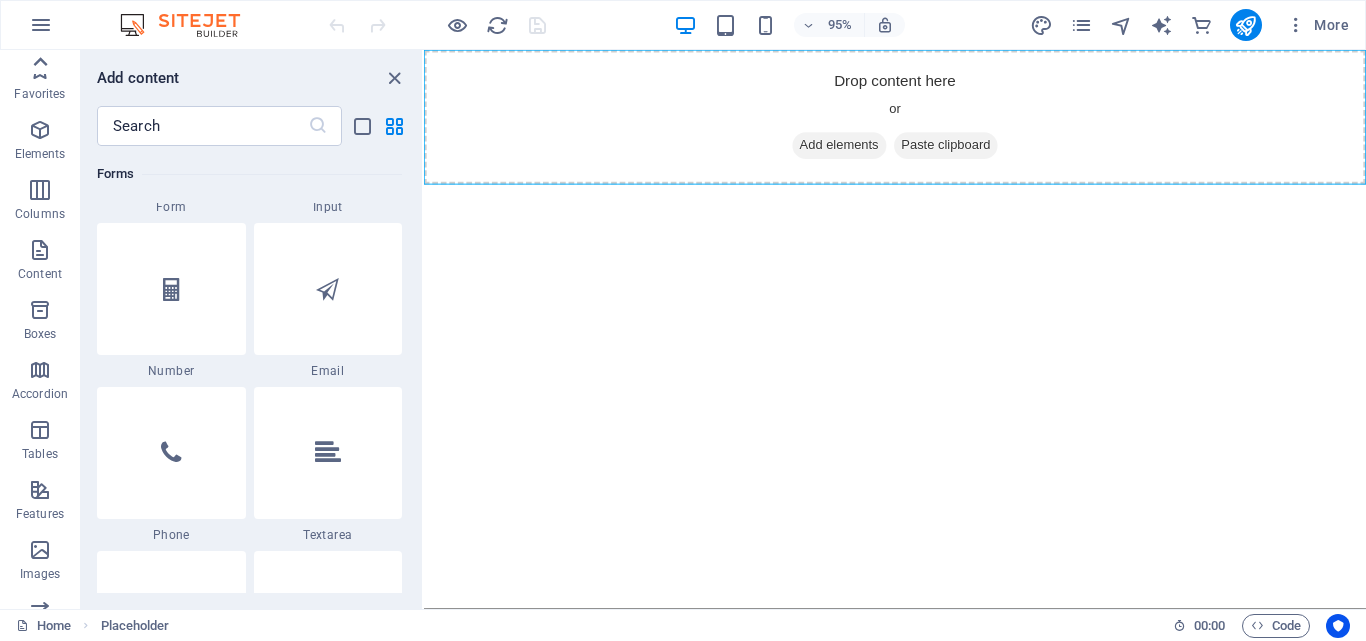click on "Favorites Elements Columns Content Boxes Accordion Tables Features Images Slider Header Footer Forms Marketing Collections Commerce" at bounding box center [40, 329] 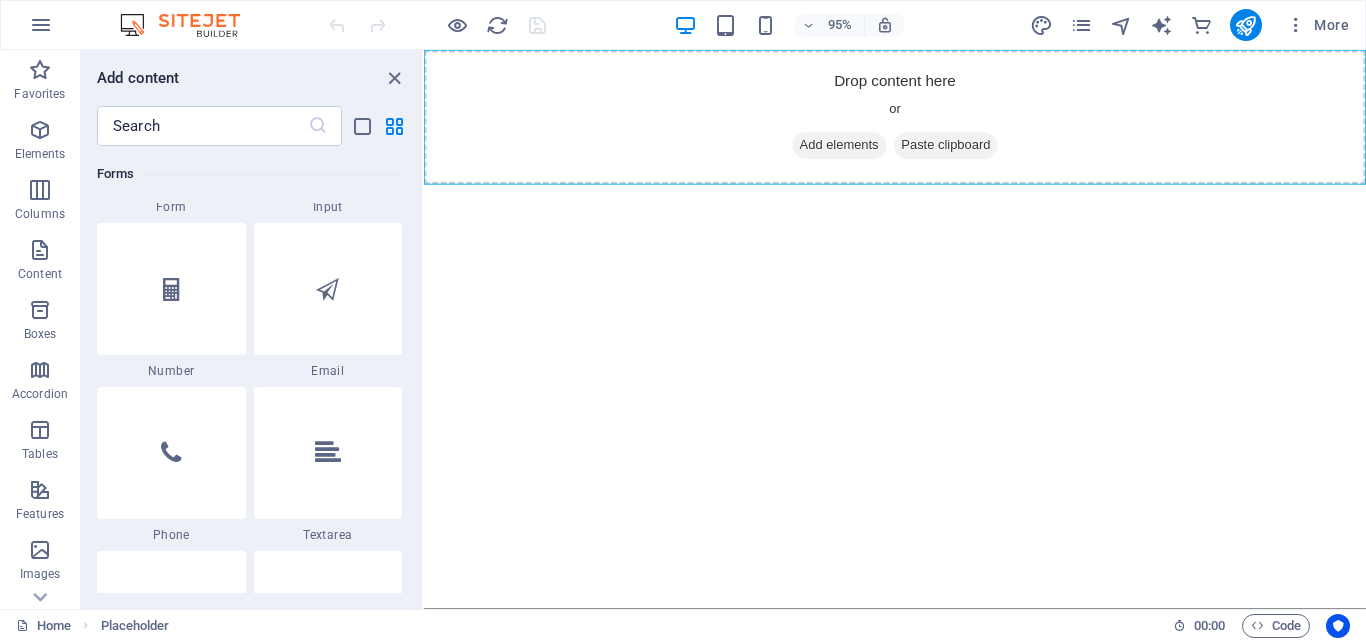 click at bounding box center (40, 70) 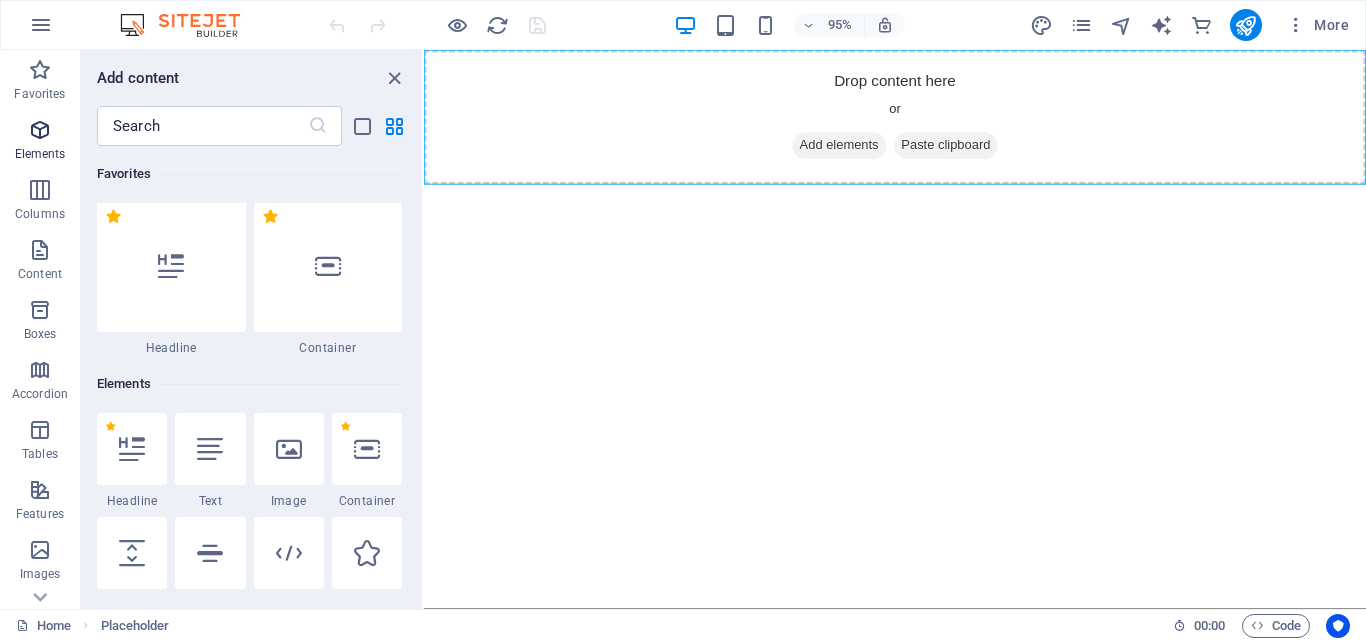 scroll, scrollTop: 0, scrollLeft: 0, axis: both 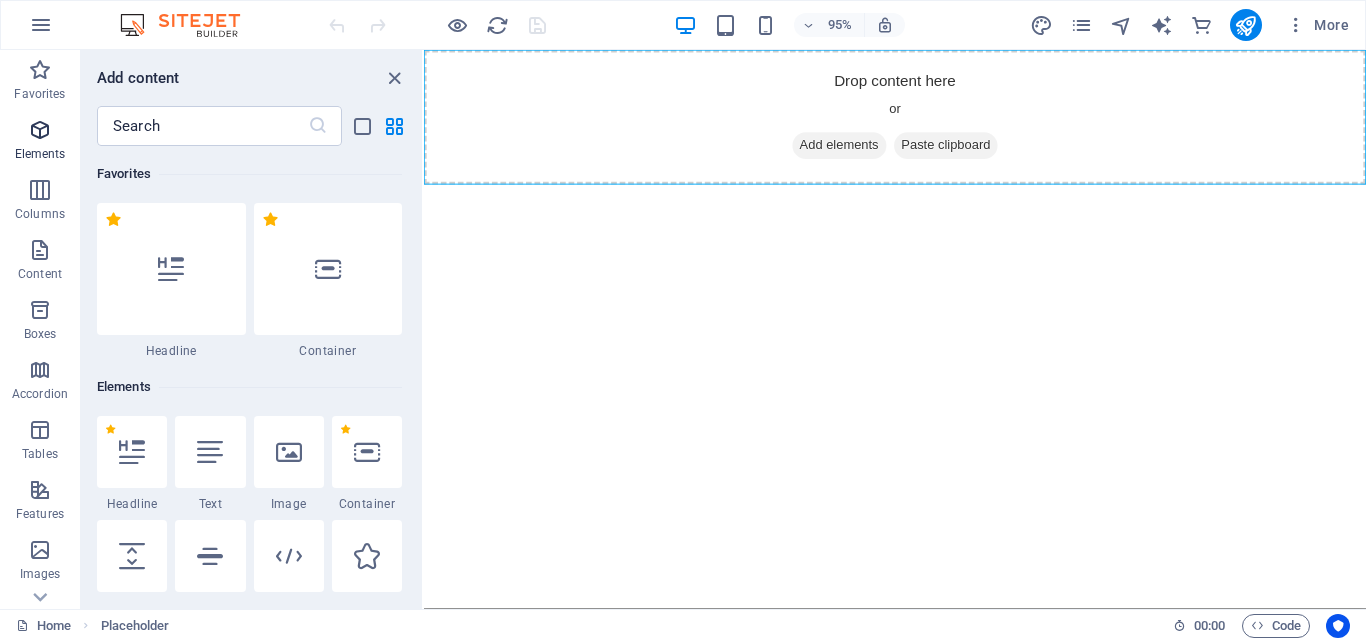 click on "Elements" at bounding box center [40, 154] 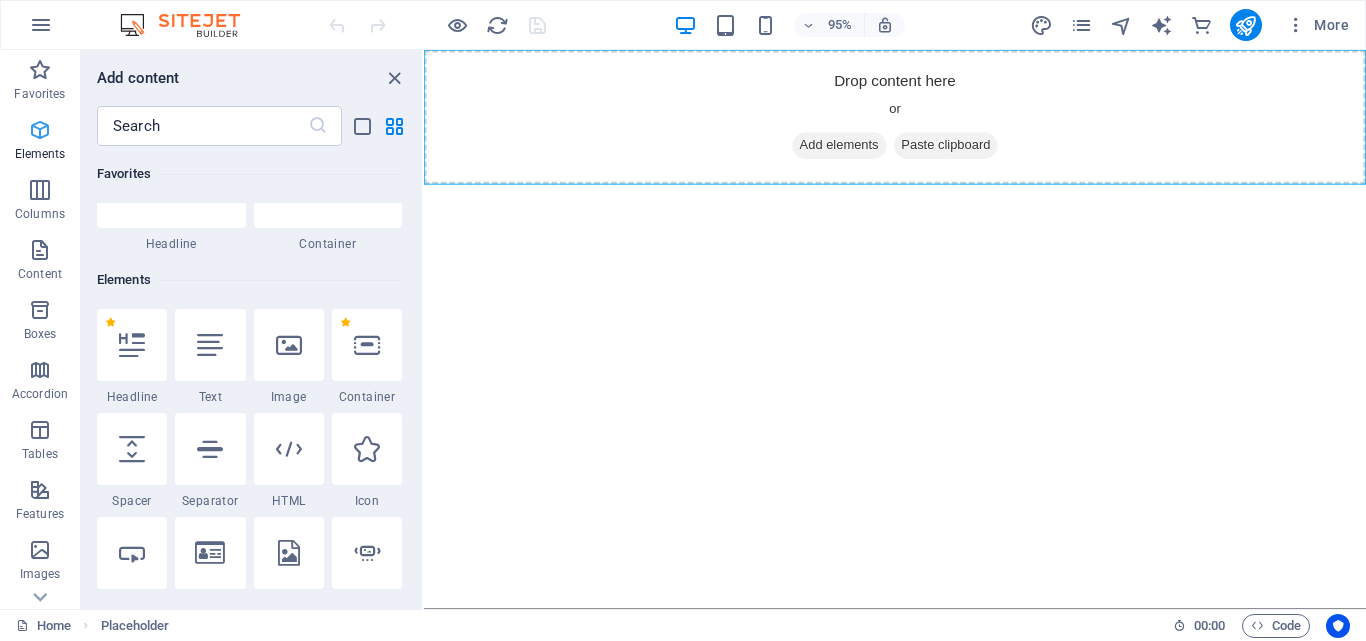 scroll, scrollTop: 213, scrollLeft: 0, axis: vertical 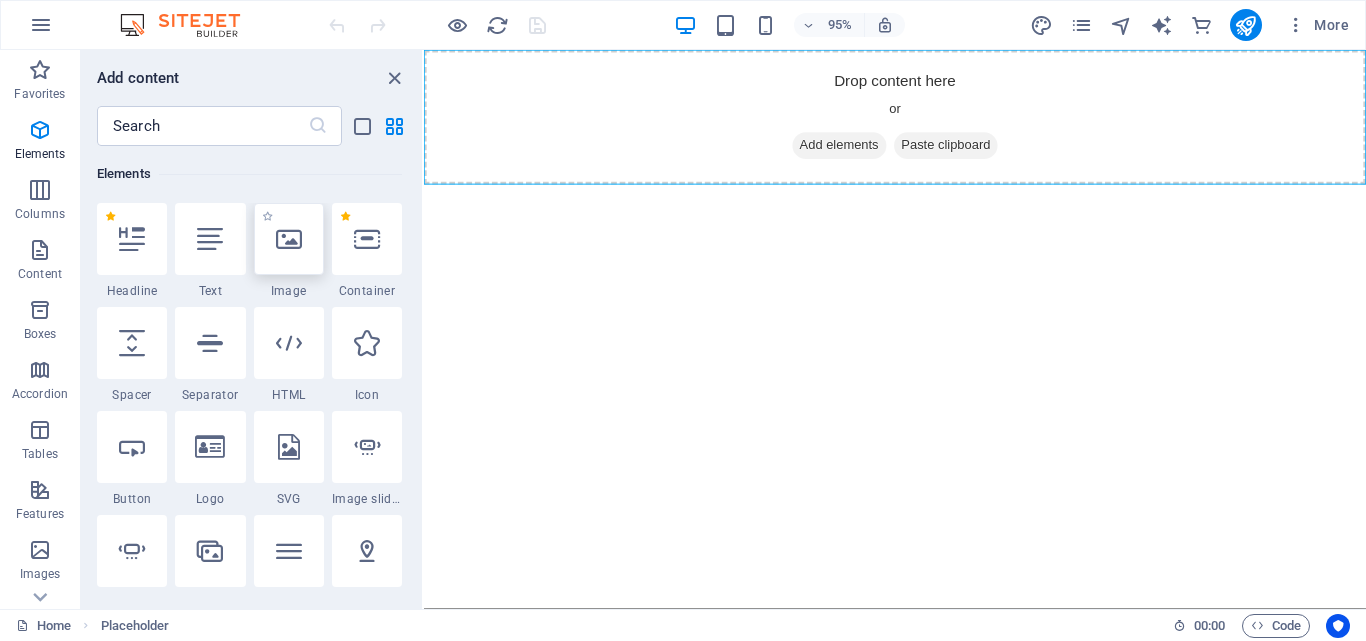 click at bounding box center (289, 239) 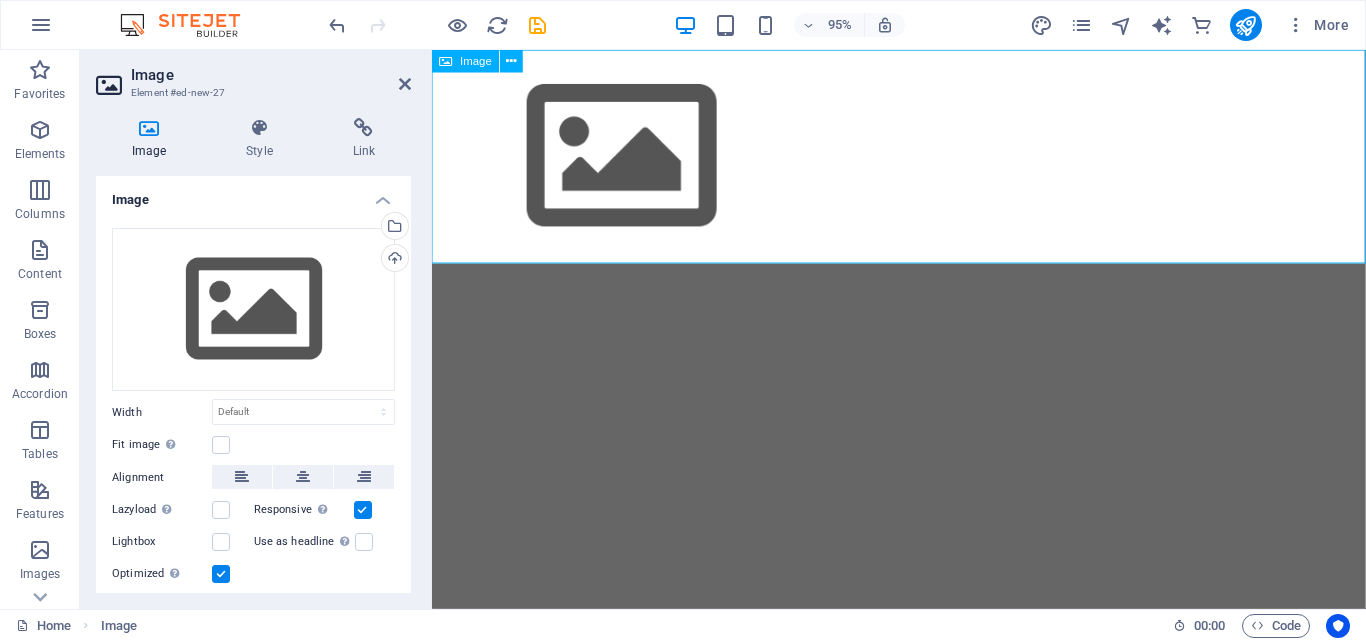 click at bounding box center (923, 162) 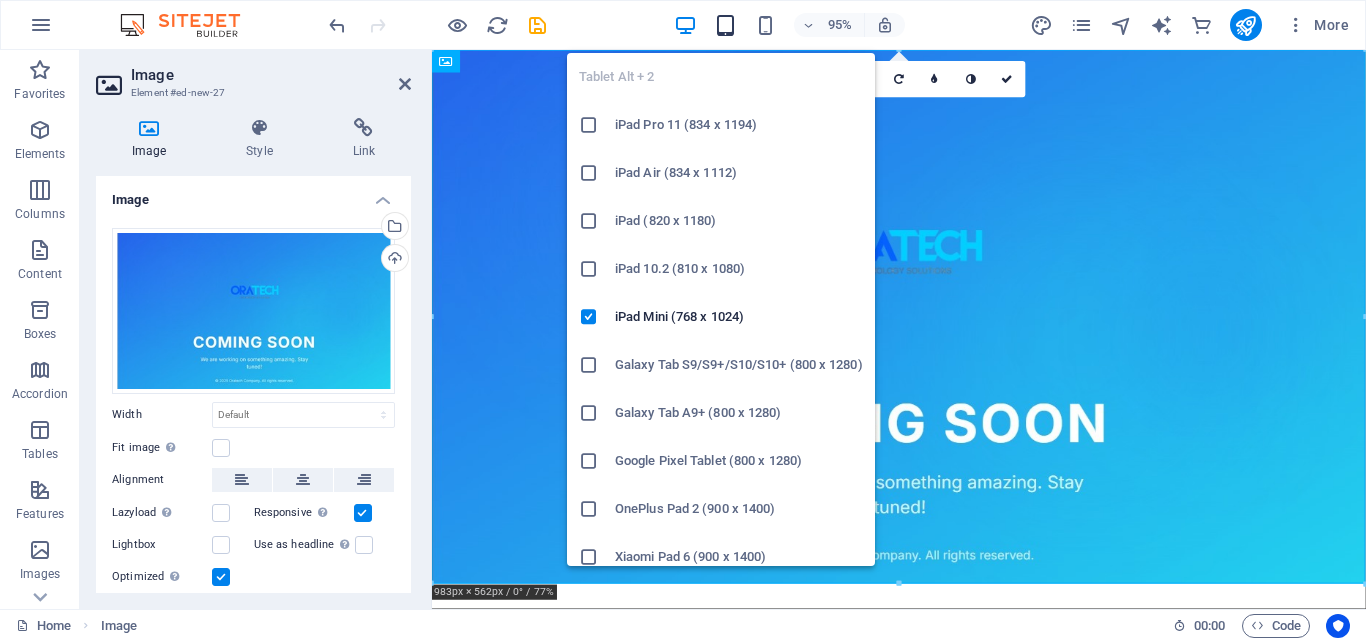 click at bounding box center (725, 25) 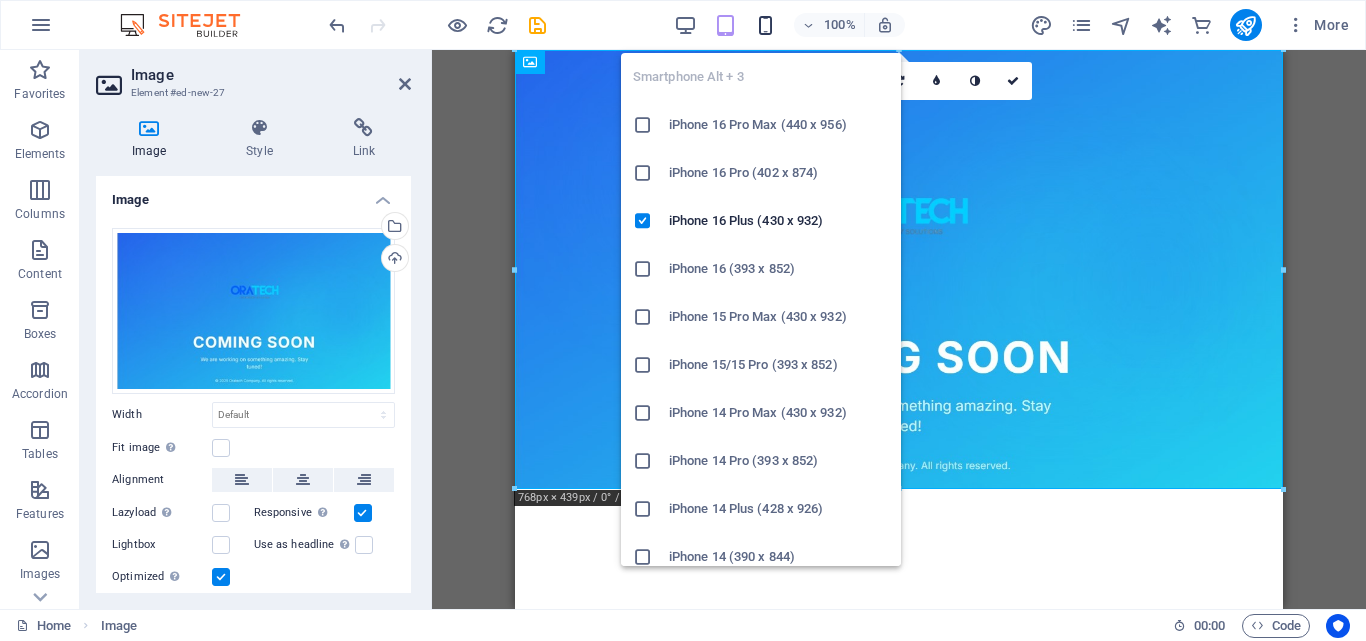 click at bounding box center (765, 25) 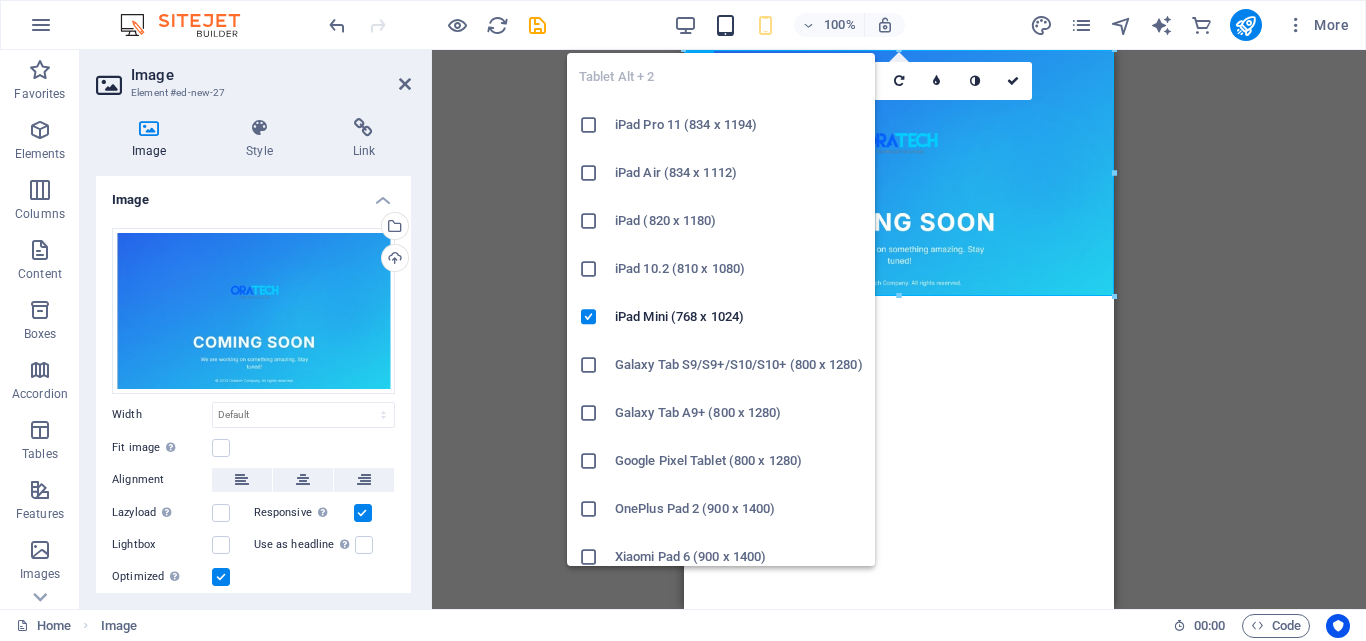 click at bounding box center [725, 25] 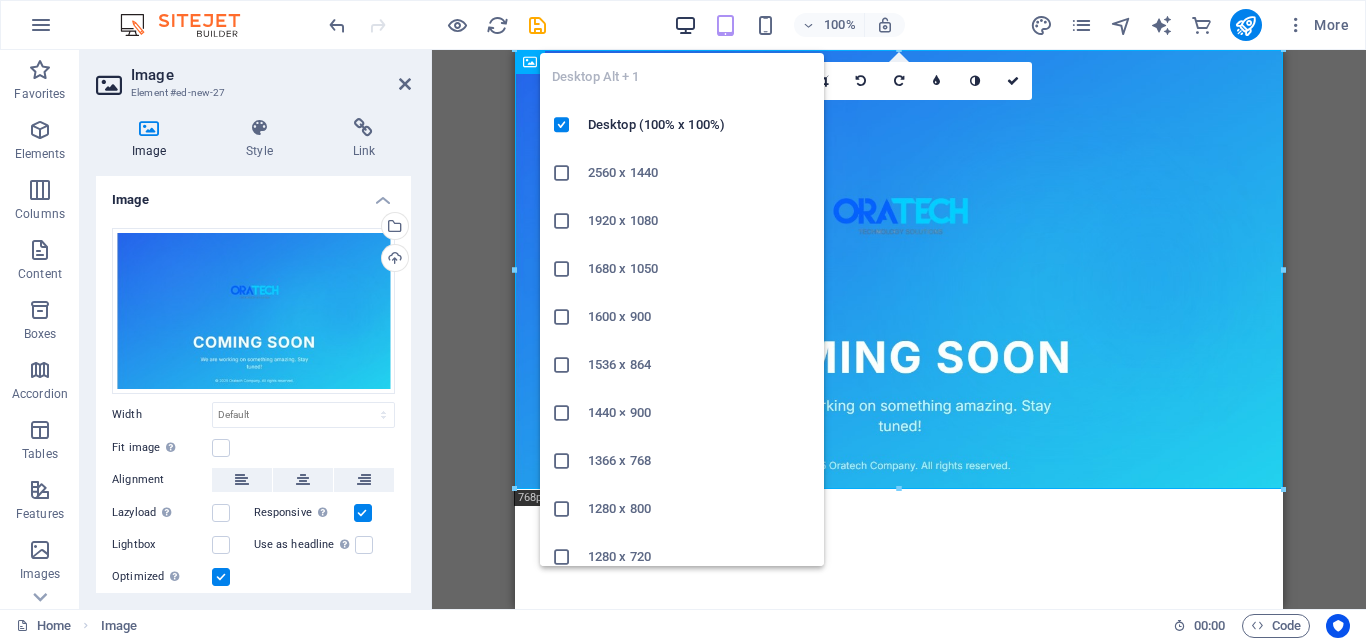 click at bounding box center (685, 25) 